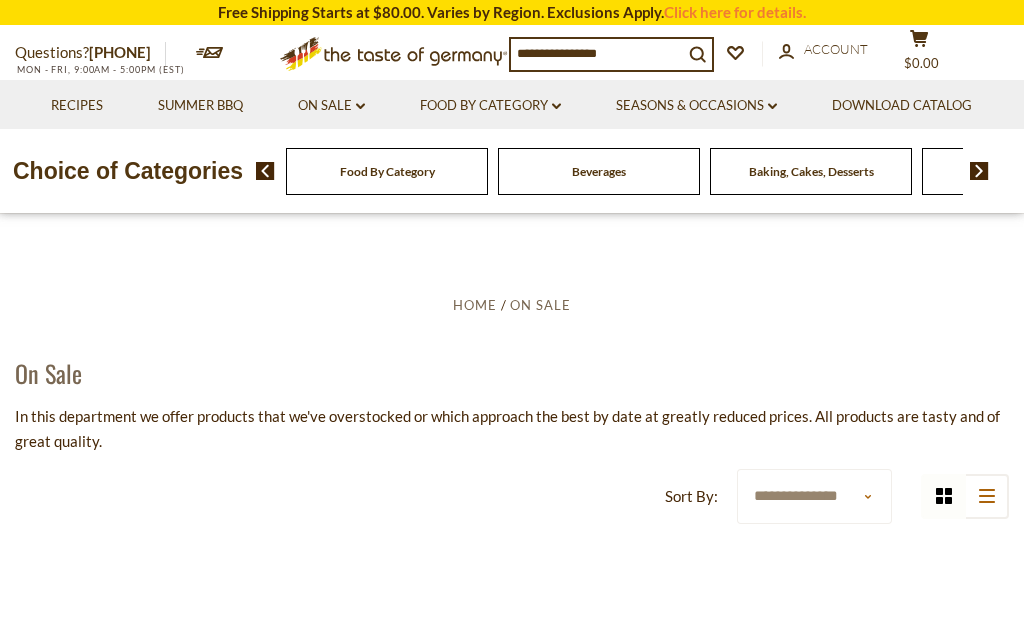 scroll, scrollTop: 0, scrollLeft: 0, axis: both 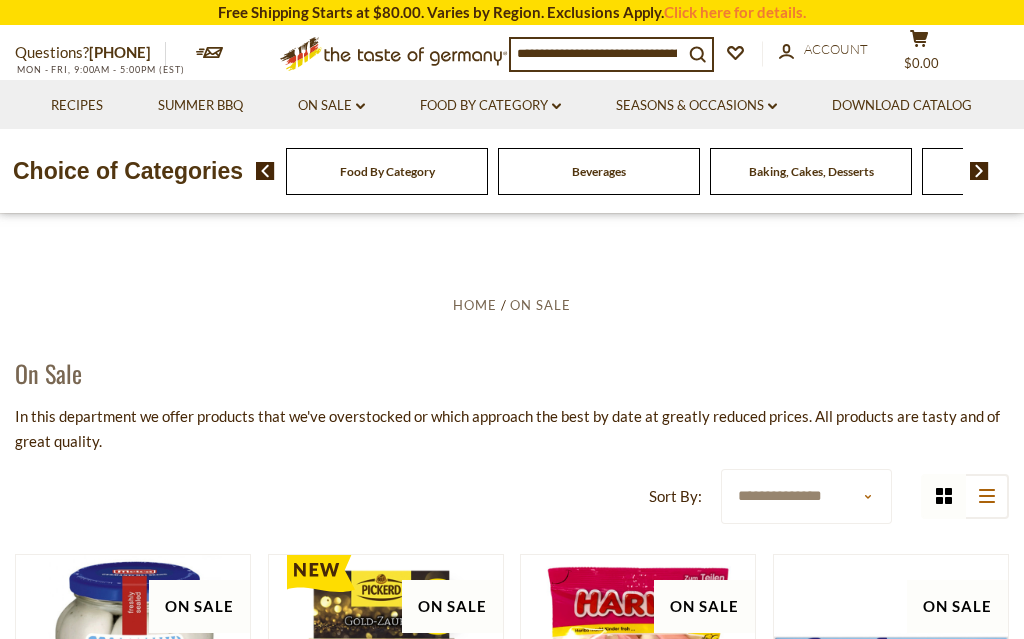 click on "dropdown_arrow" 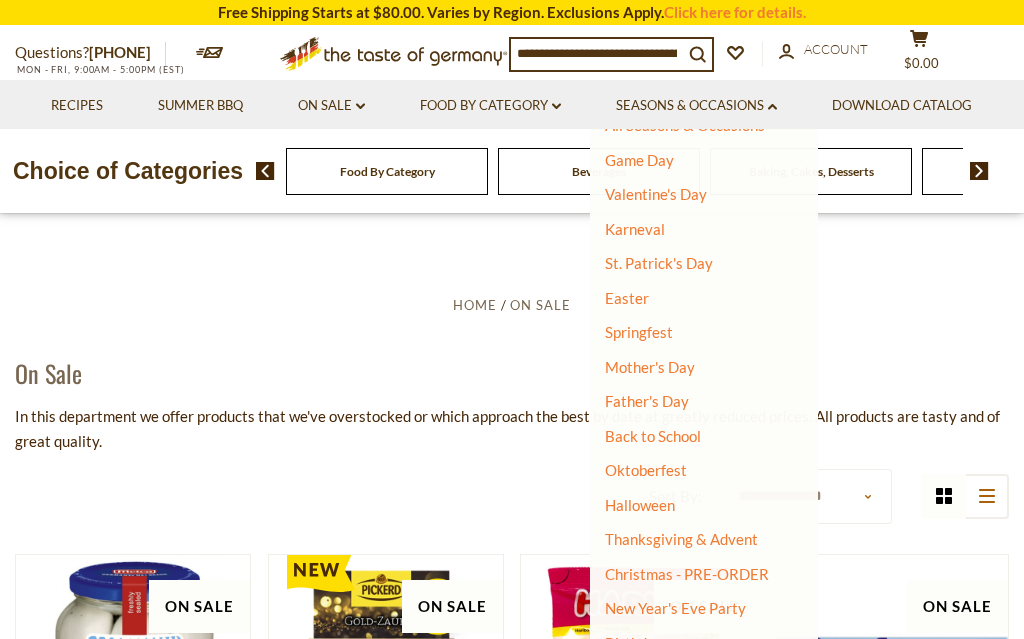 scroll, scrollTop: 31, scrollLeft: 0, axis: vertical 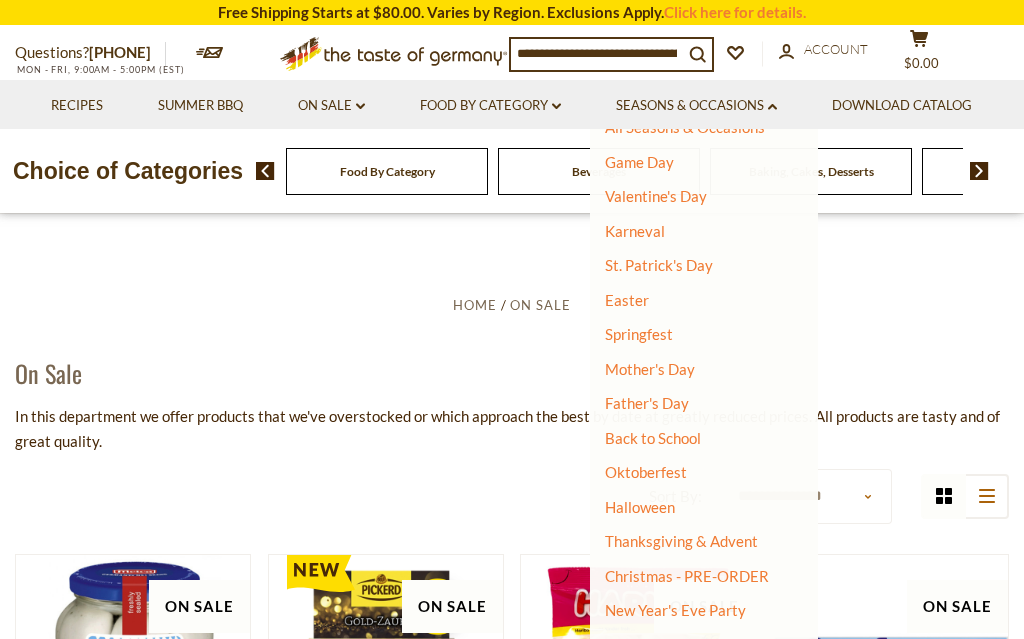 click on "Christmas - PRE-ORDER" at bounding box center (687, 576) 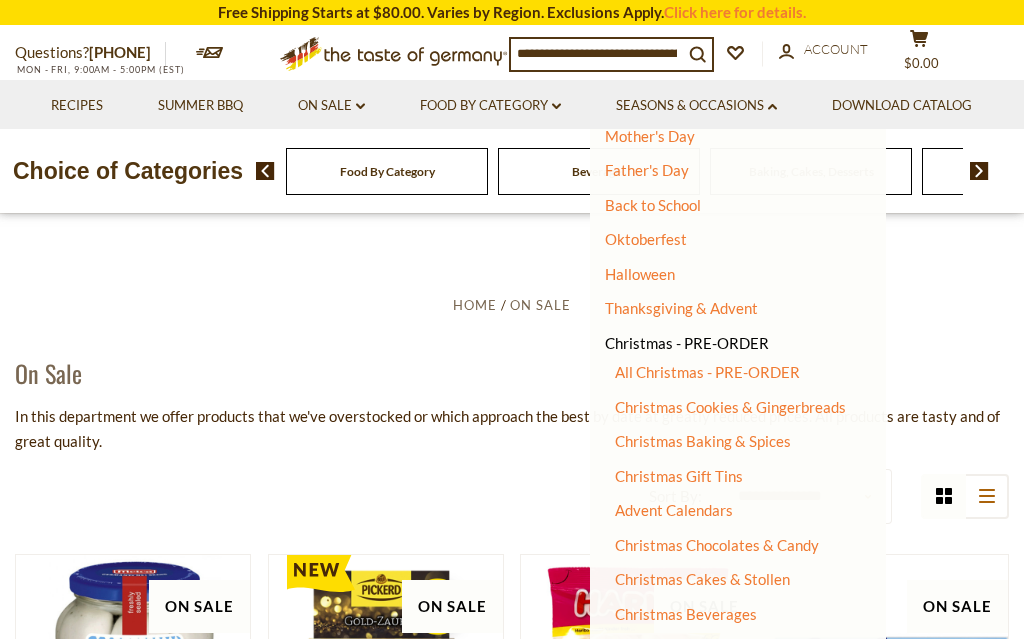 scroll, scrollTop: 265, scrollLeft: 0, axis: vertical 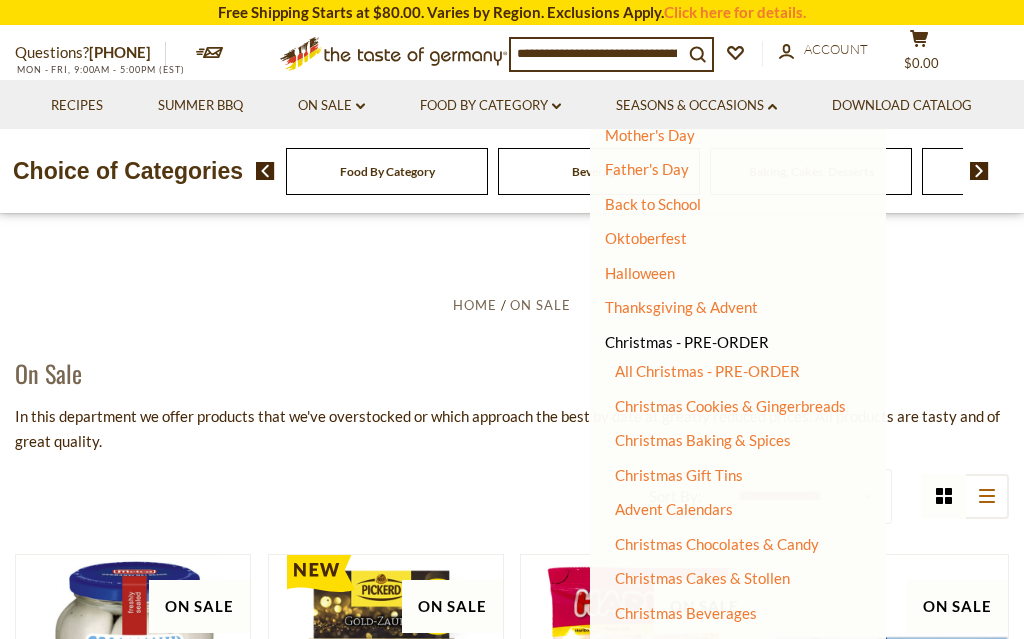 click on "All Christmas - PRE-ORDER" at bounding box center (707, 371) 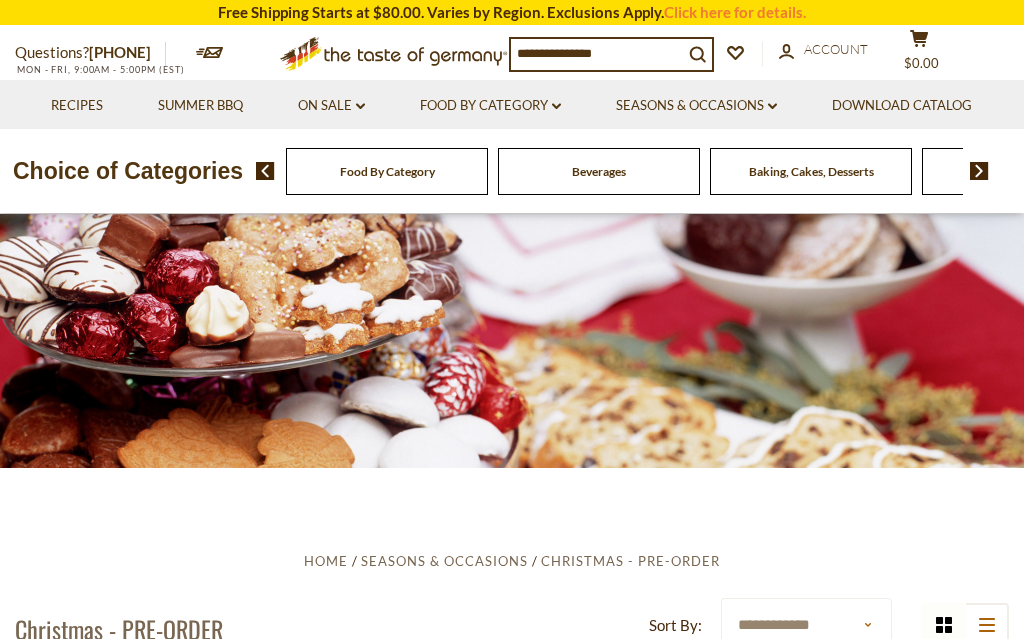 scroll, scrollTop: 0, scrollLeft: 0, axis: both 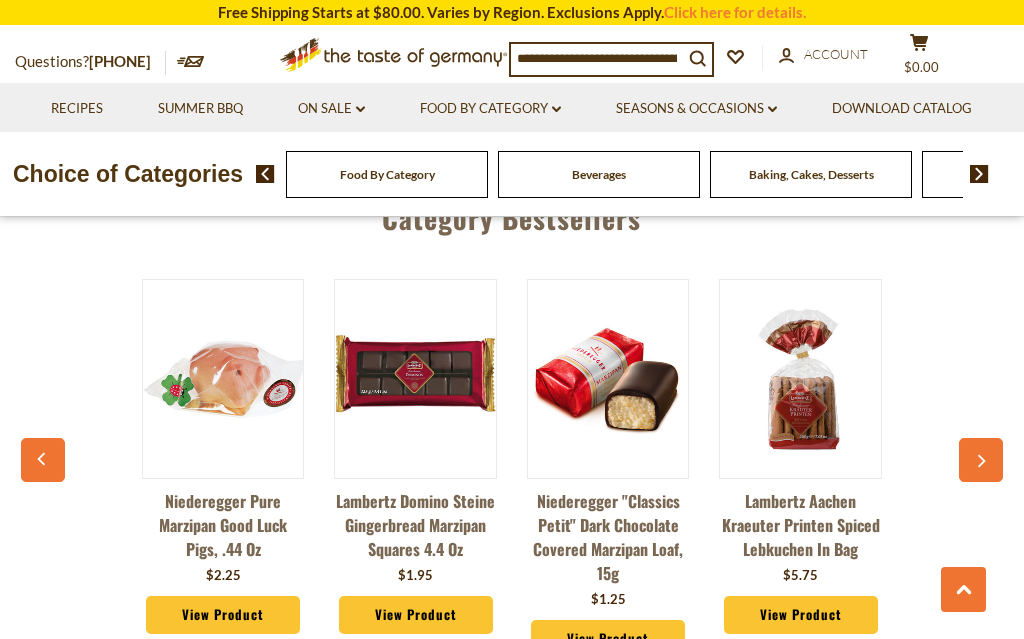 click 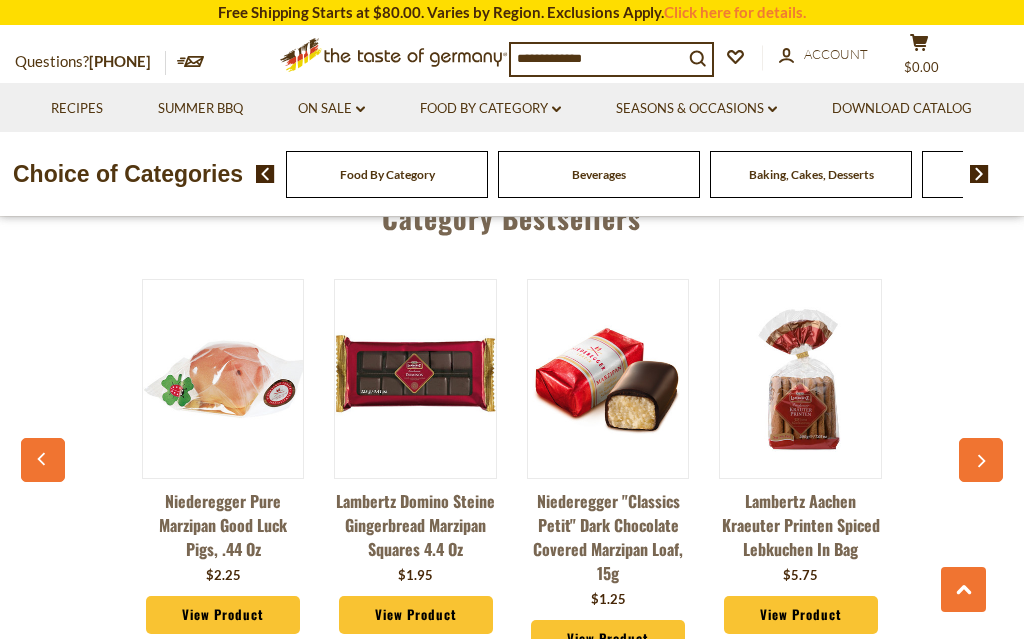 scroll, scrollTop: 0, scrollLeft: 193, axis: horizontal 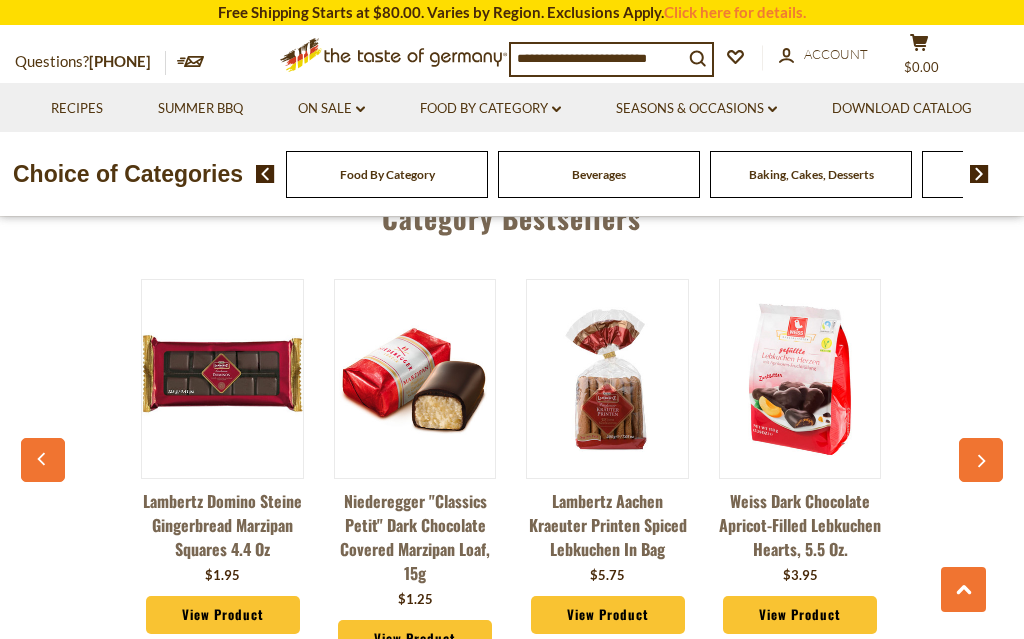 click at bounding box center (981, 460) 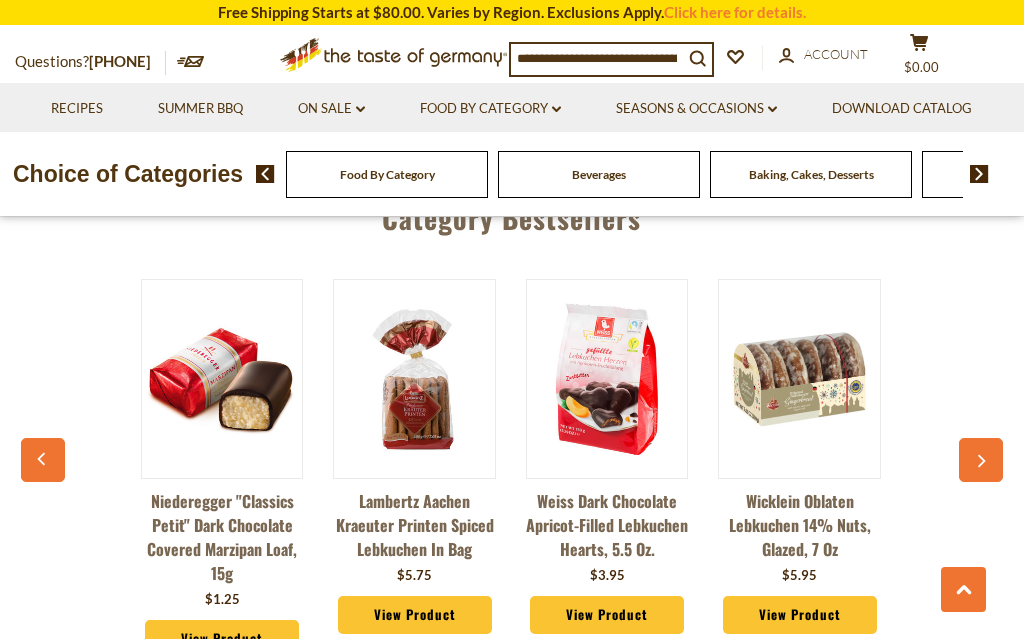 click 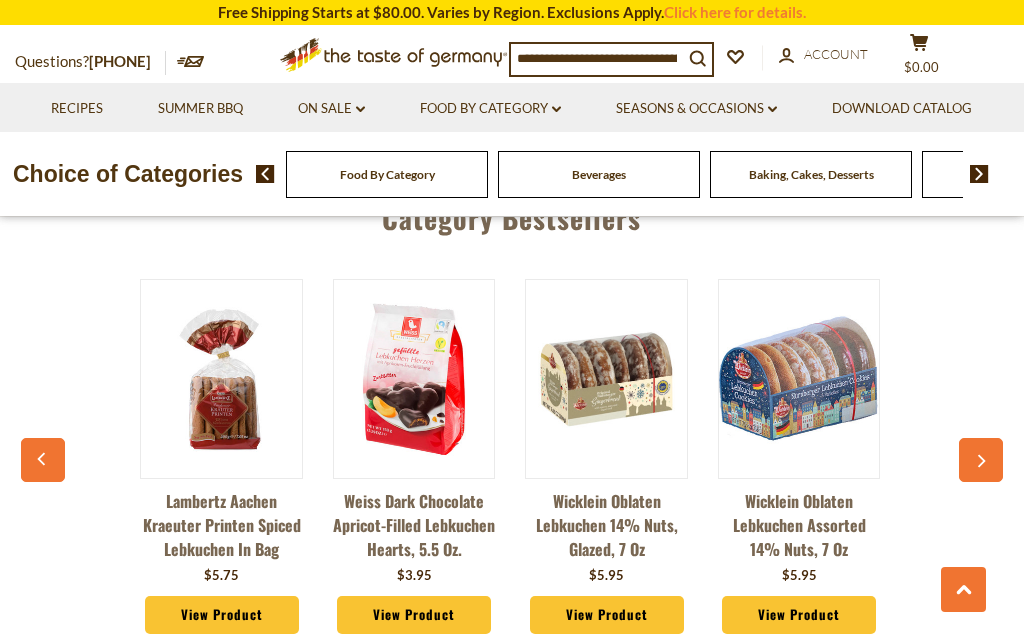 click 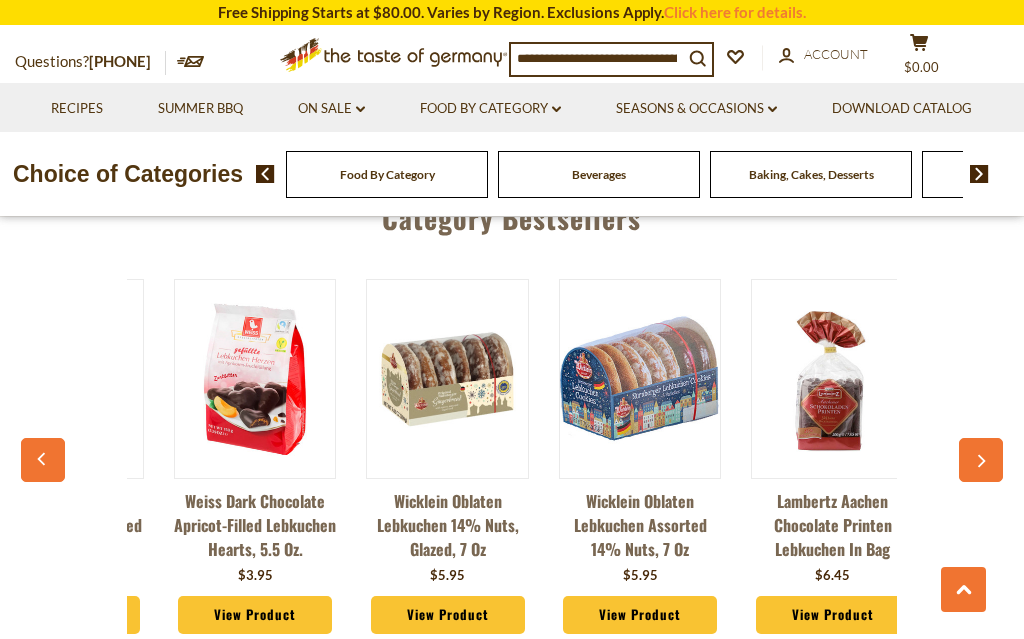 scroll, scrollTop: 0, scrollLeft: 772, axis: horizontal 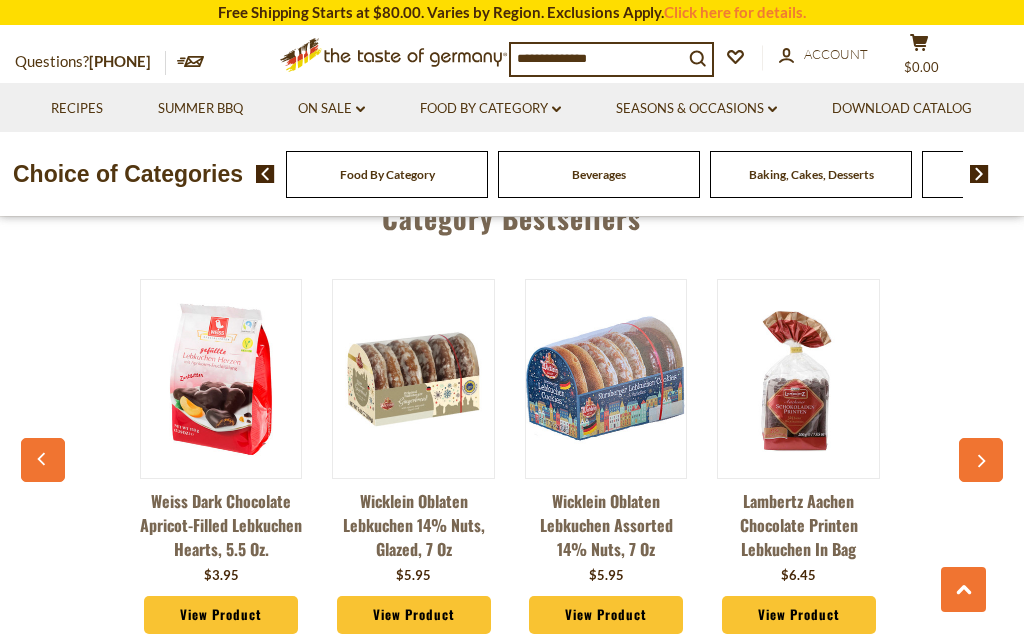 click 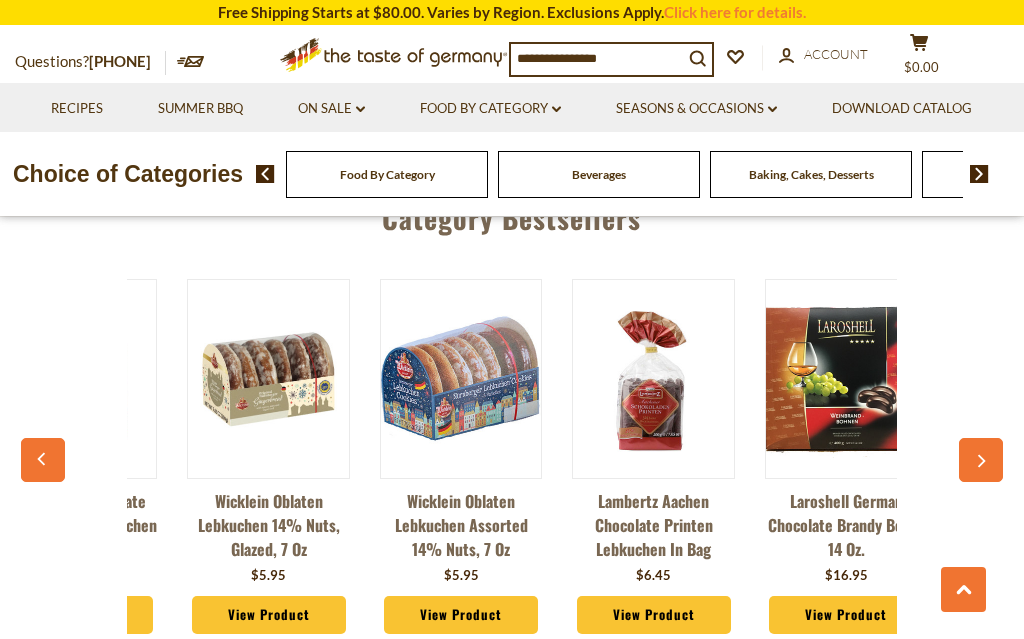scroll, scrollTop: 0, scrollLeft: 965, axis: horizontal 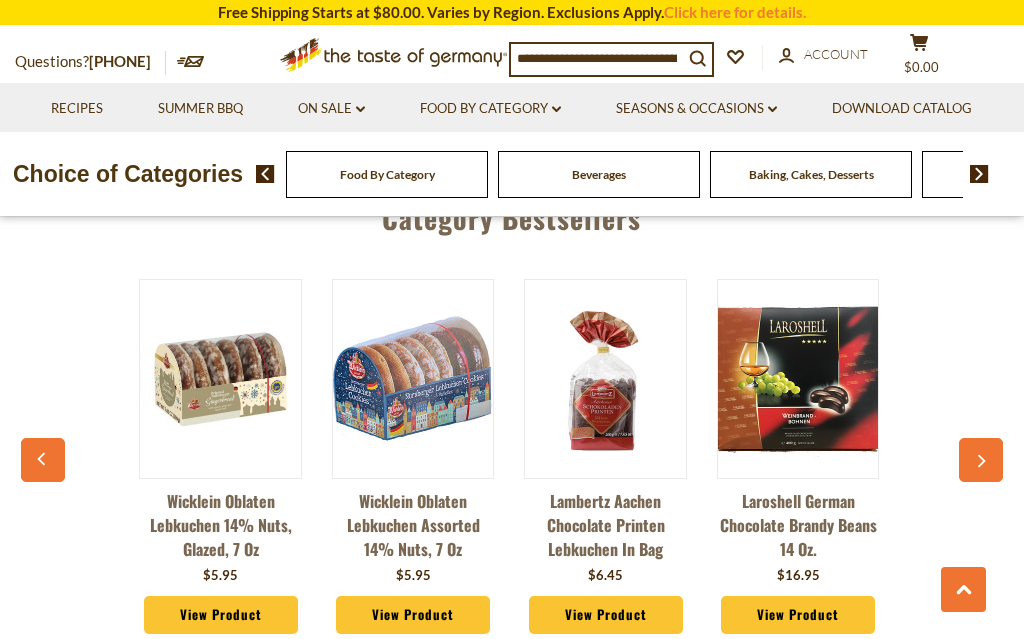 click 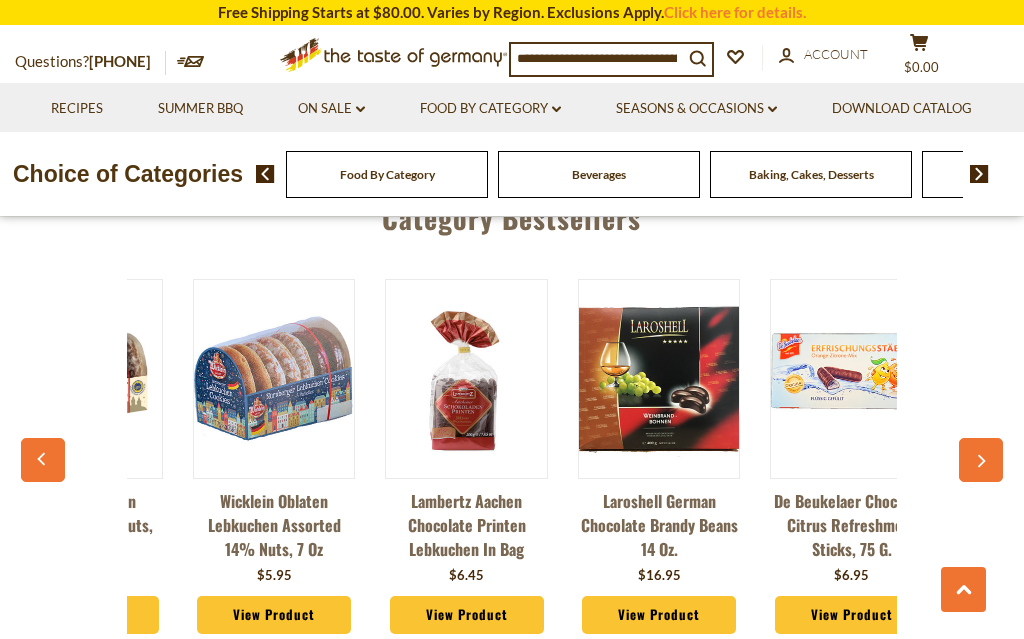 scroll, scrollTop: 0, scrollLeft: 1158, axis: horizontal 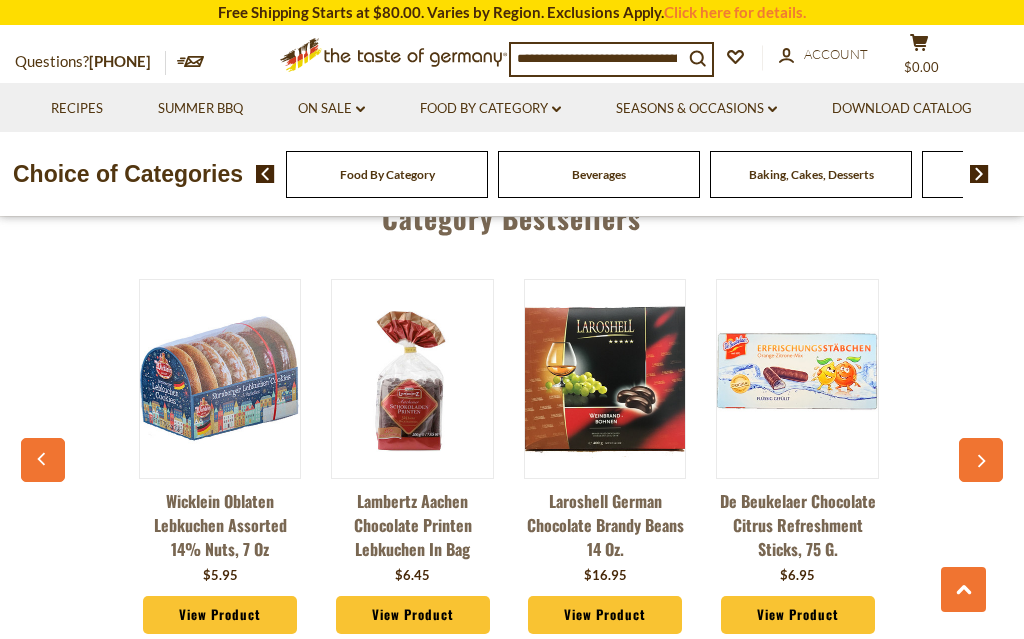click at bounding box center (981, 460) 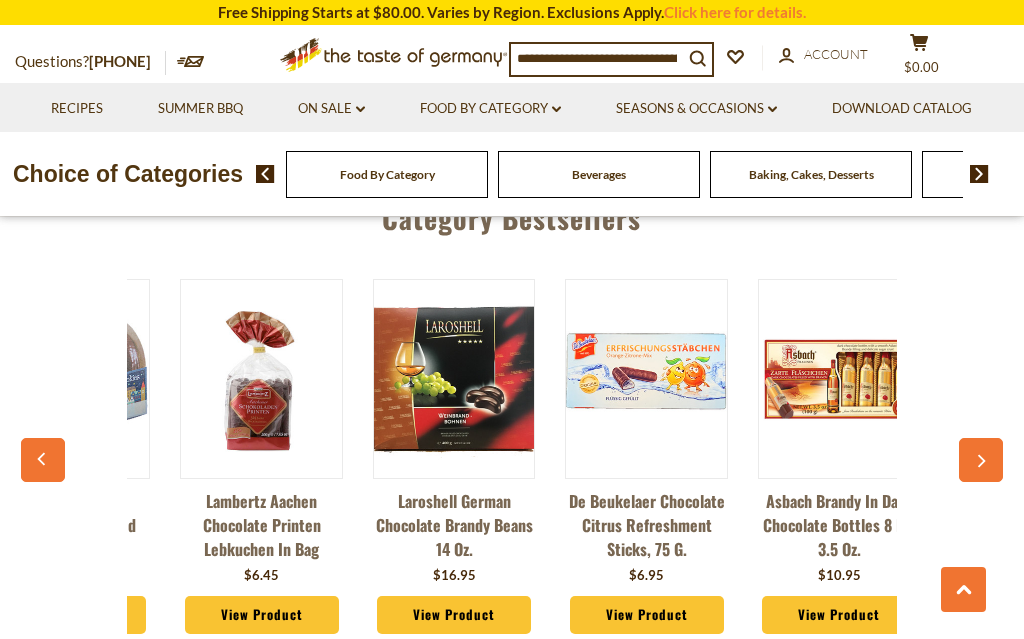 scroll, scrollTop: 0, scrollLeft: 1351, axis: horizontal 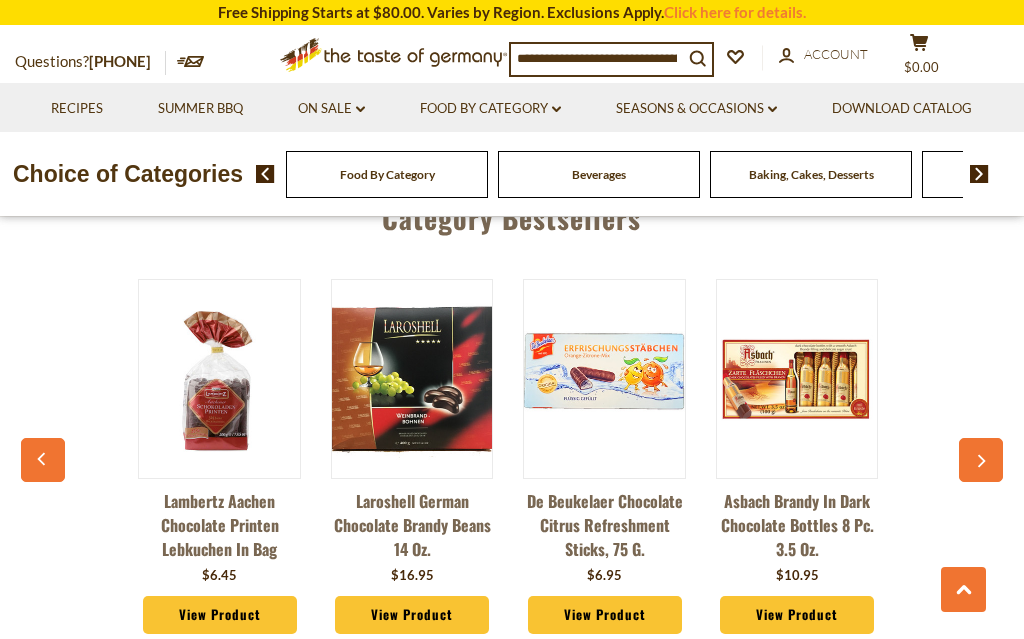 click 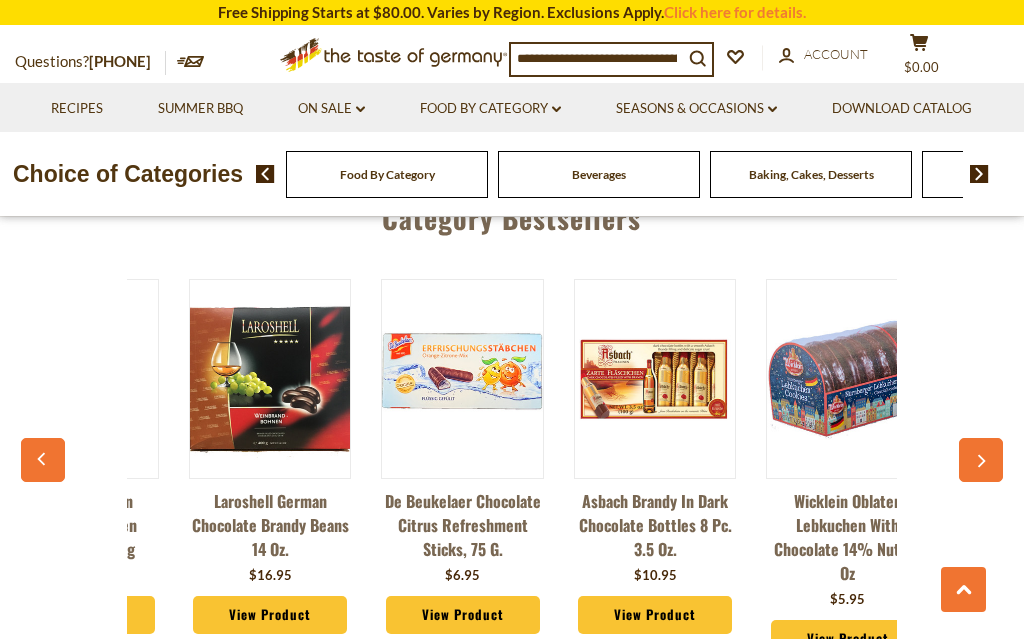 scroll, scrollTop: 0, scrollLeft: 1544, axis: horizontal 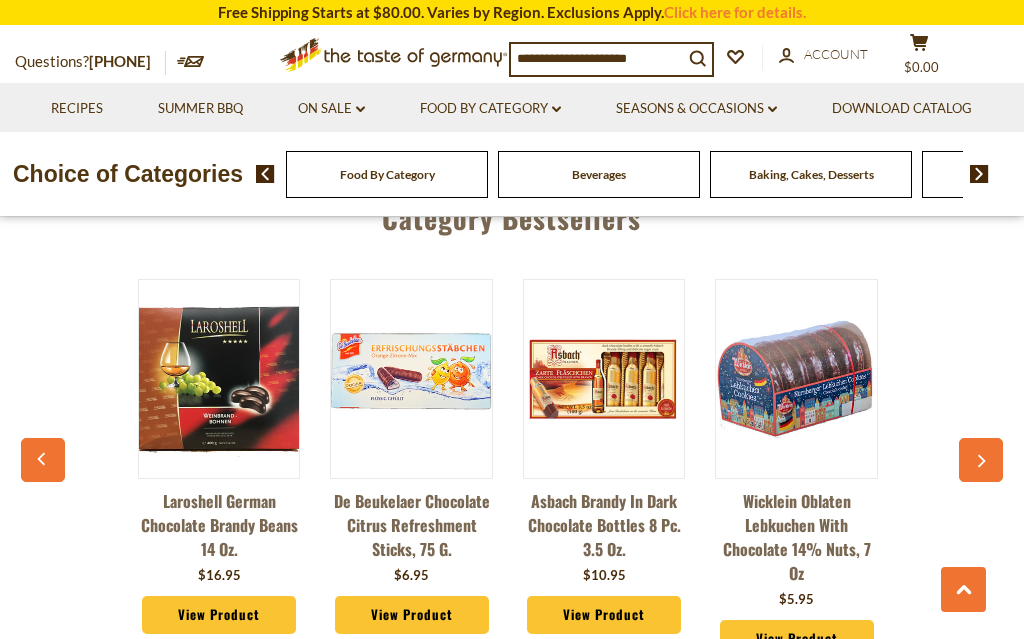 click at bounding box center (981, 460) 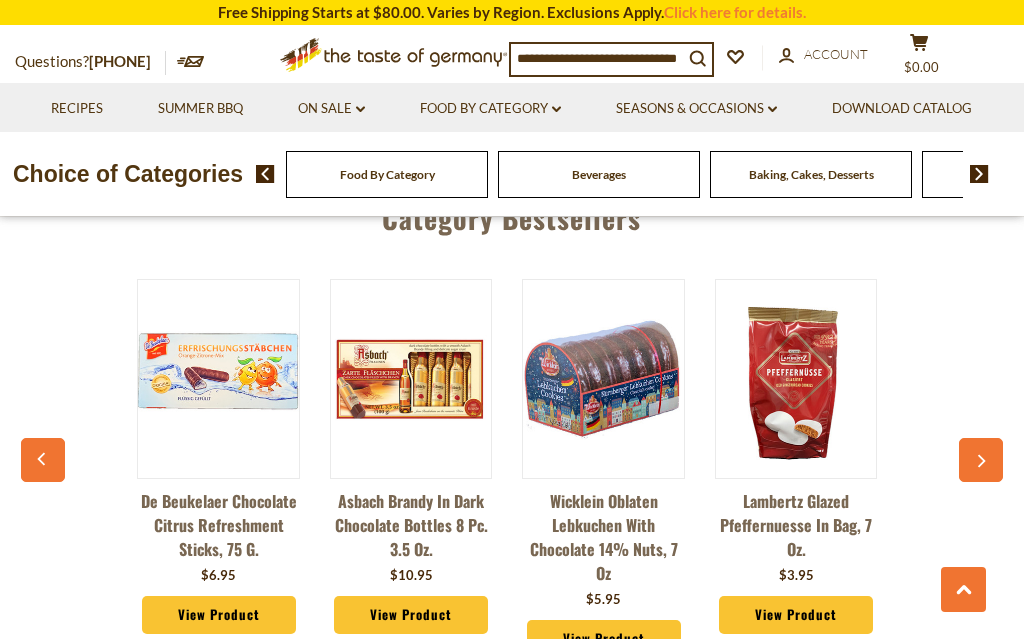 click 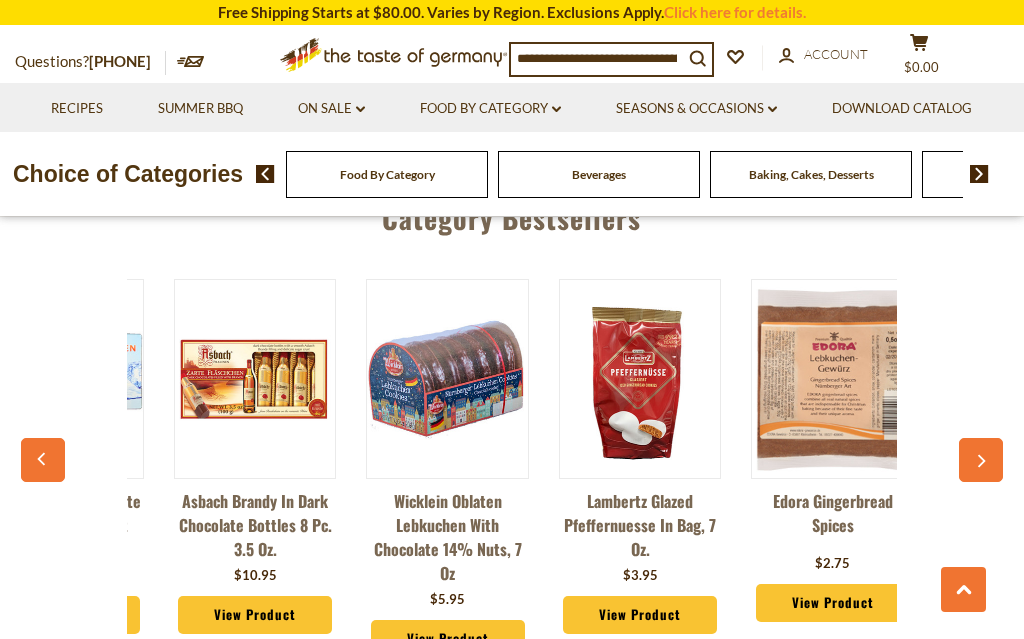 scroll, scrollTop: 0, scrollLeft: 1930, axis: horizontal 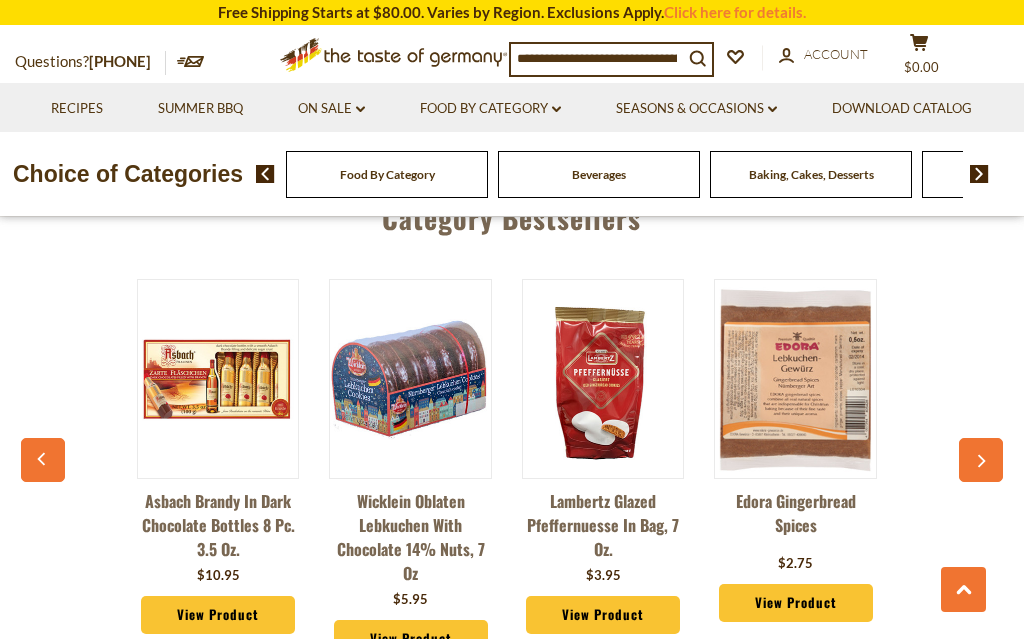 click at bounding box center [981, 460] 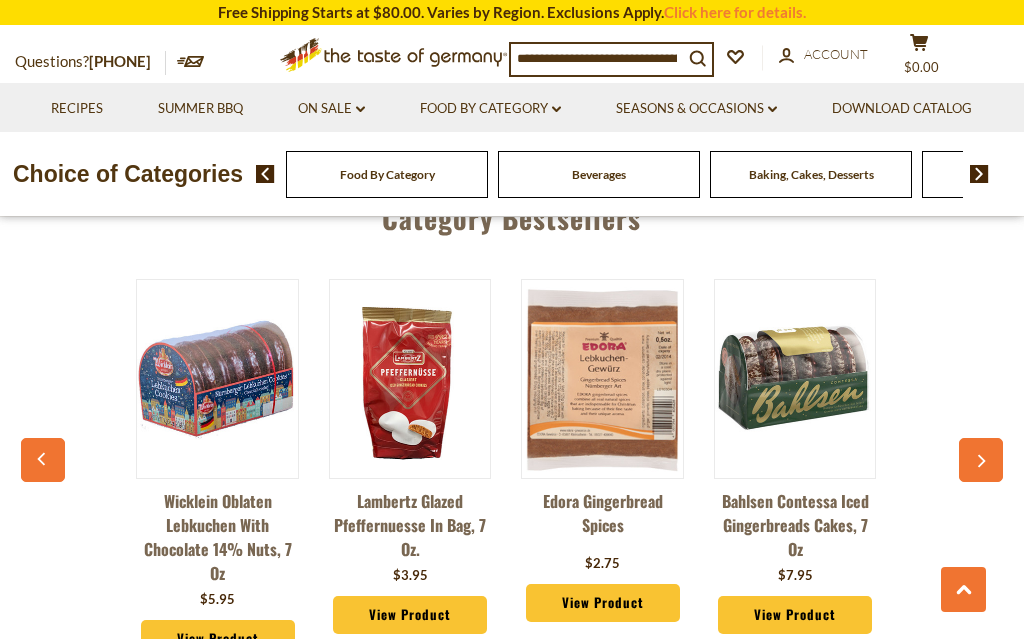 click at bounding box center [981, 460] 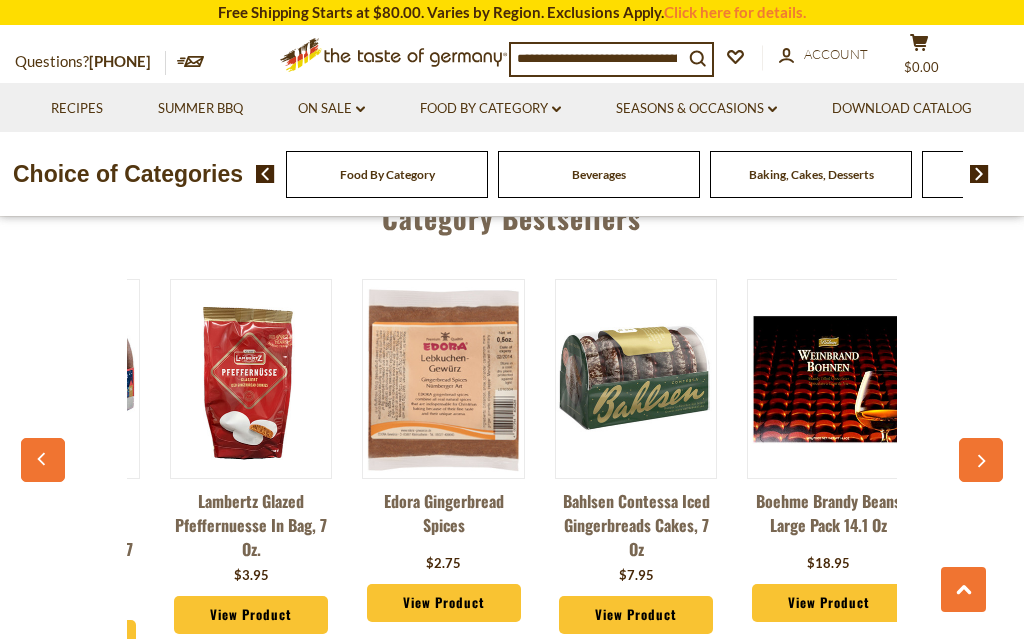 scroll, scrollTop: 0, scrollLeft: 2310, axis: horizontal 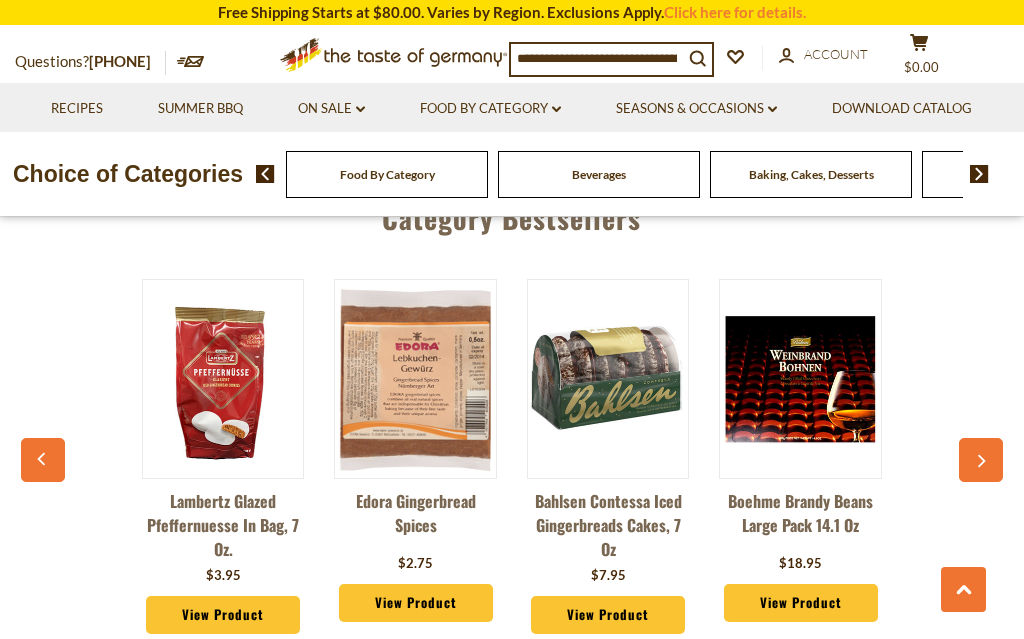 click 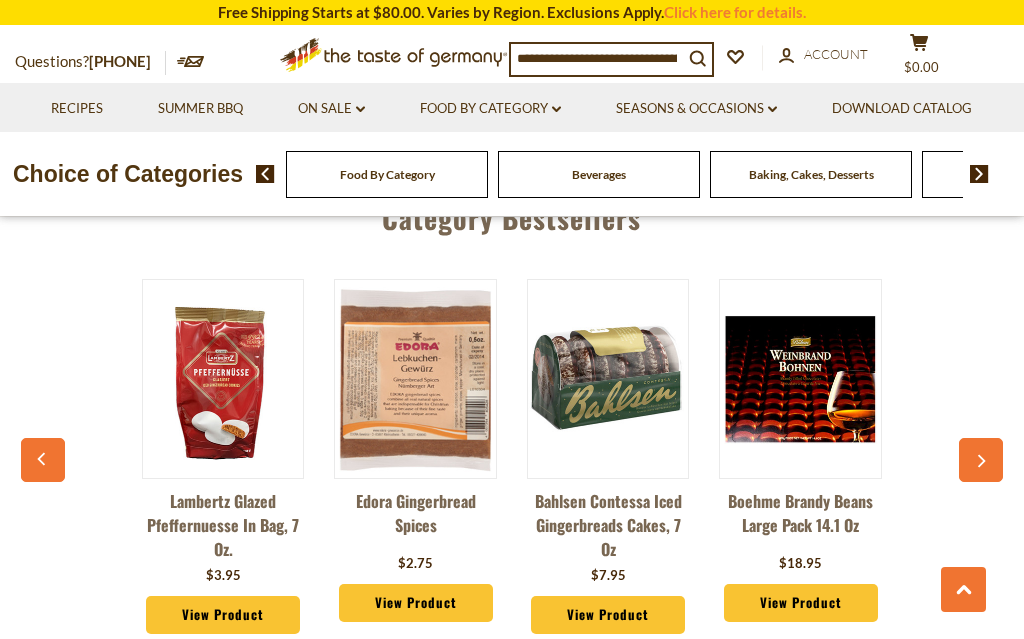 click at bounding box center (981, 460) 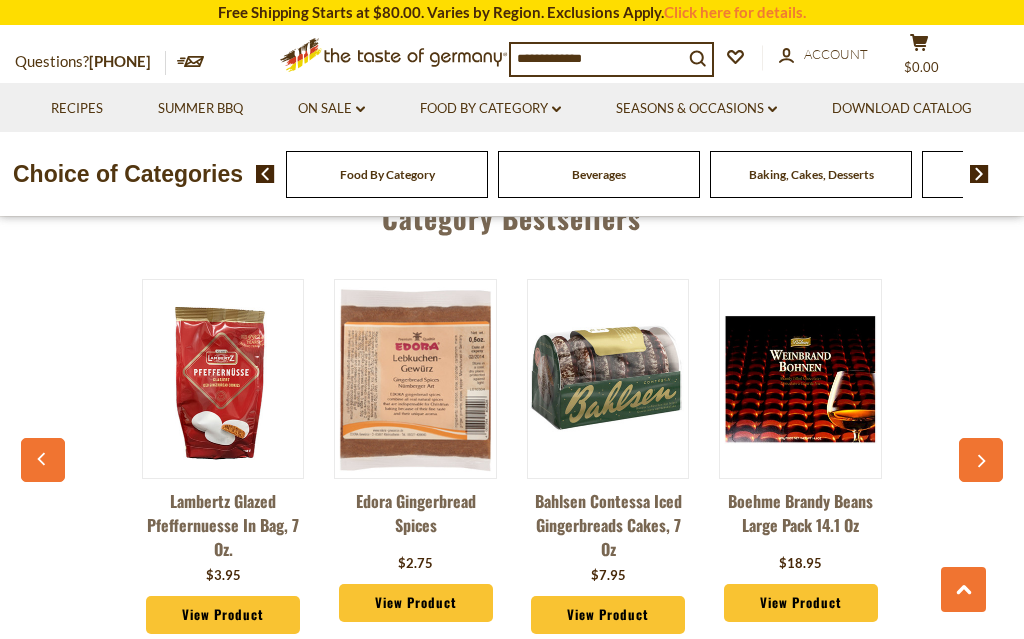 click 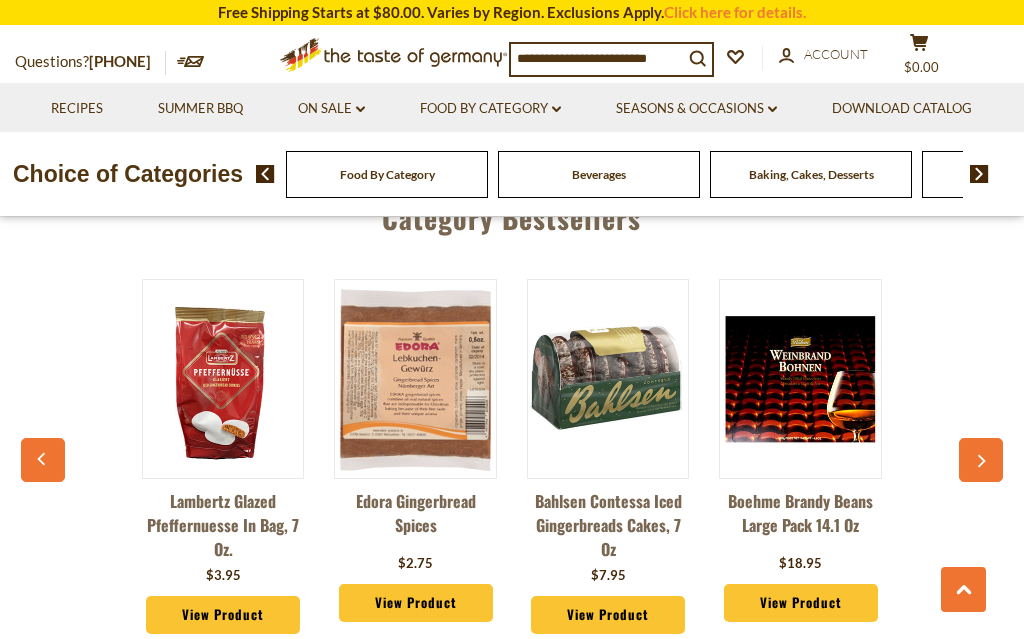 click 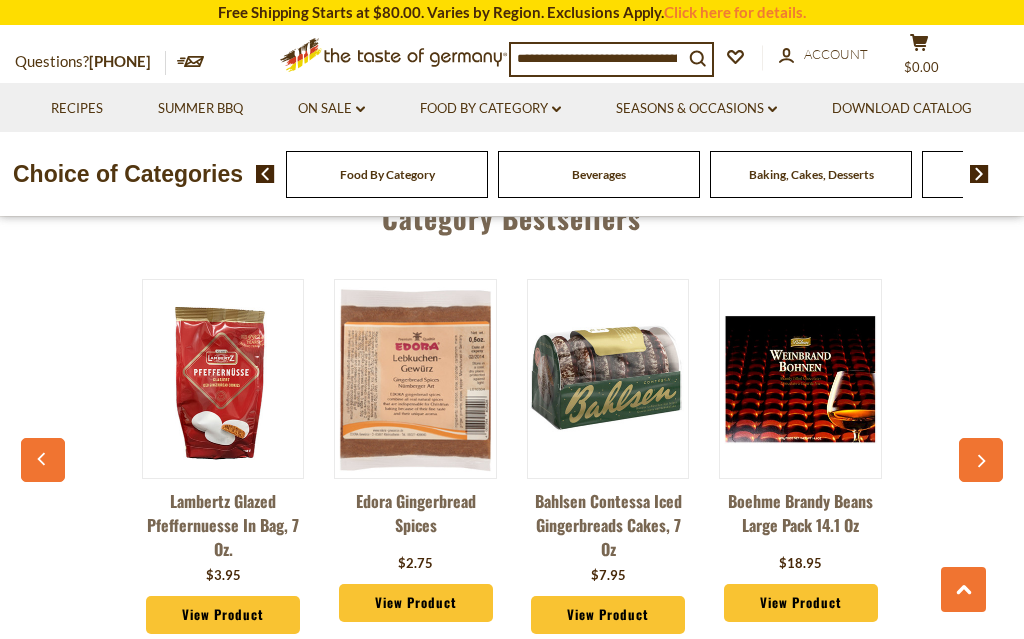 click at bounding box center [43, 460] 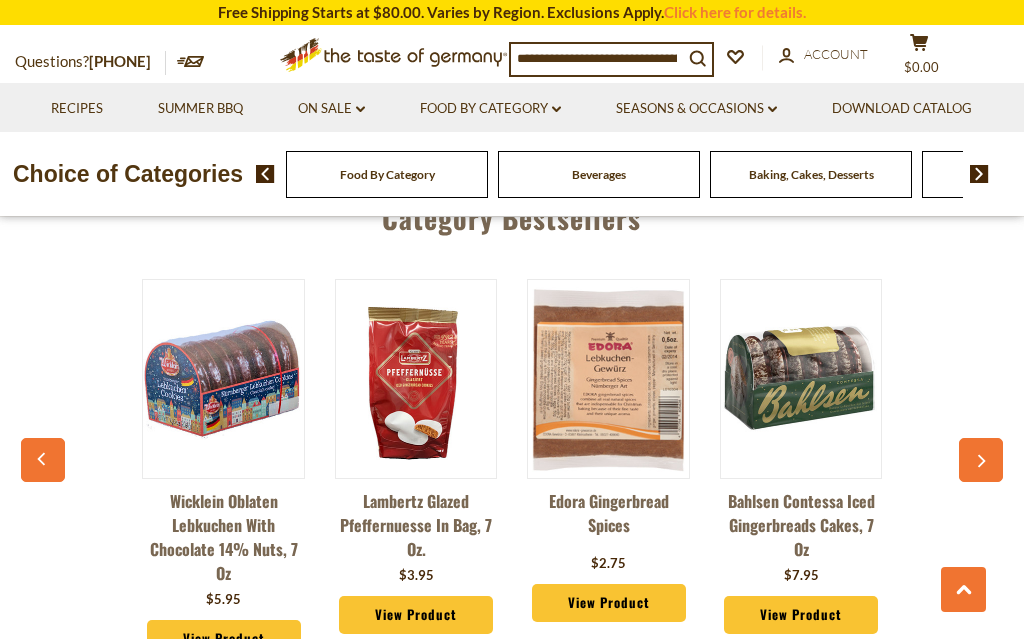 click 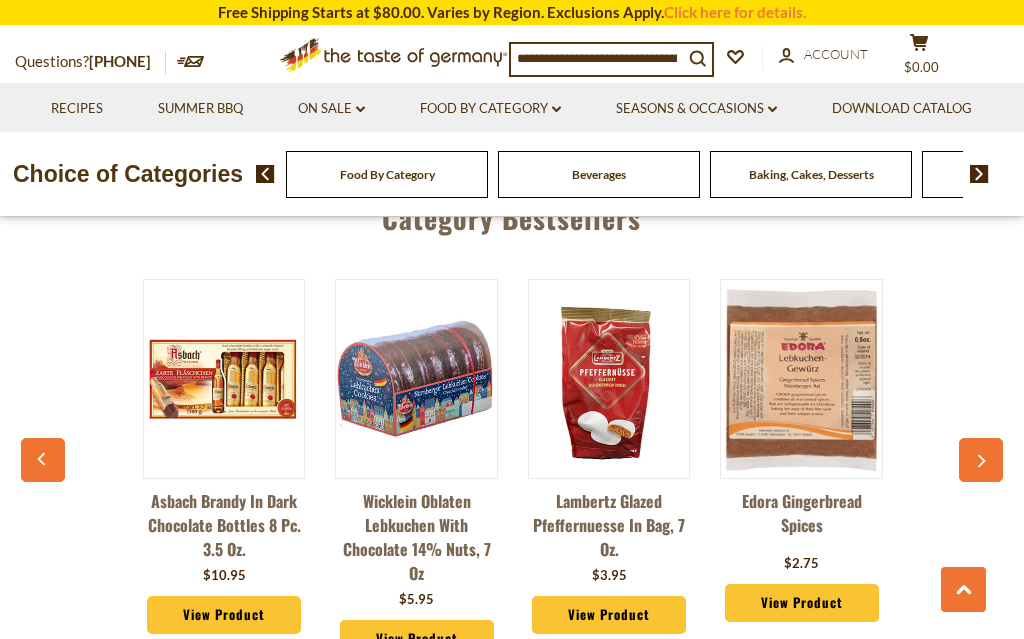 click at bounding box center [43, 460] 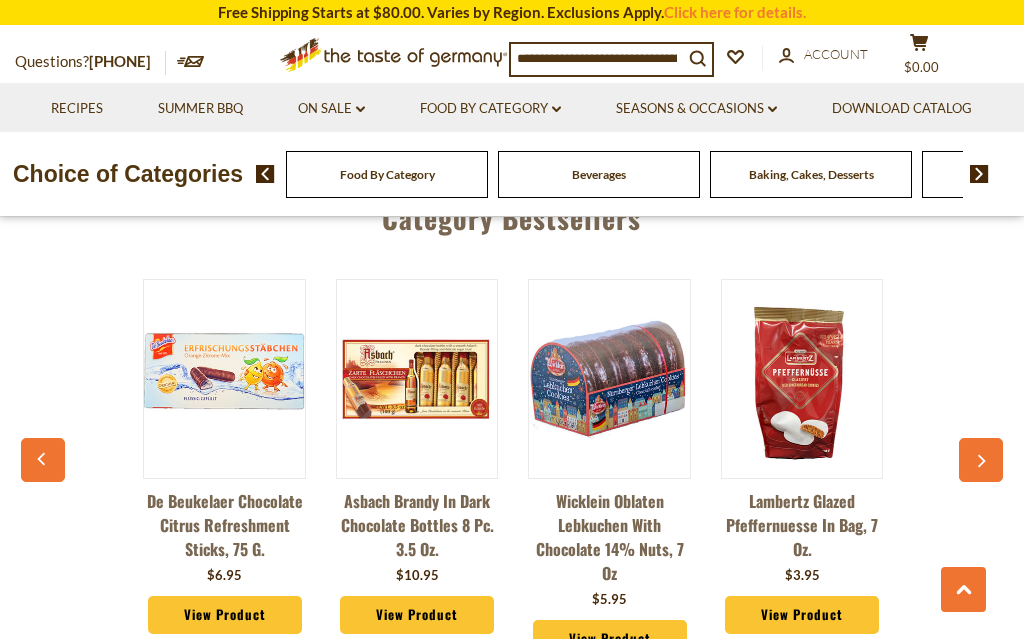 click at bounding box center (43, 460) 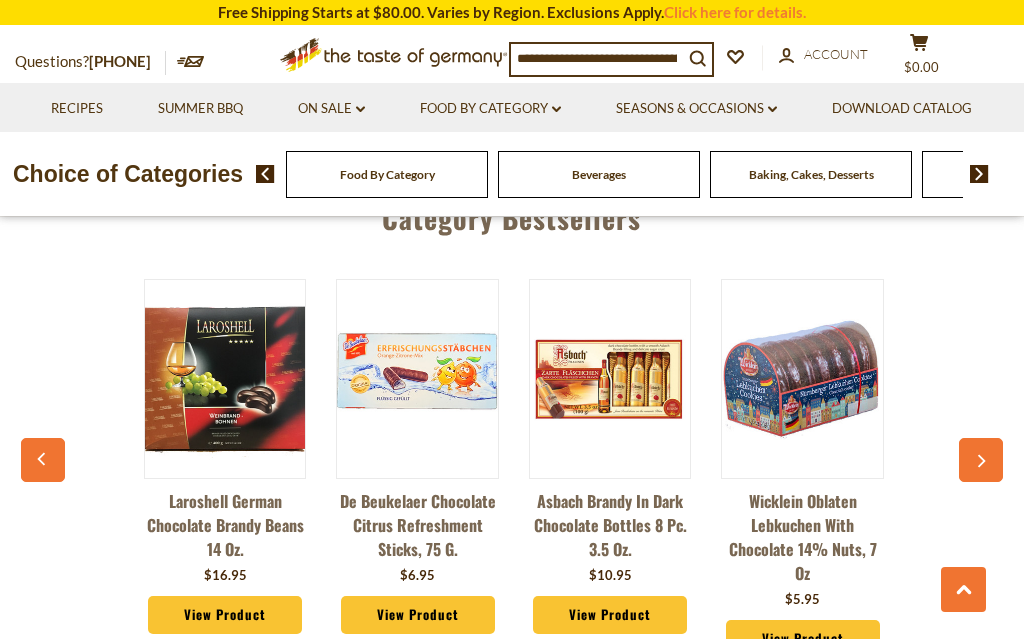 click 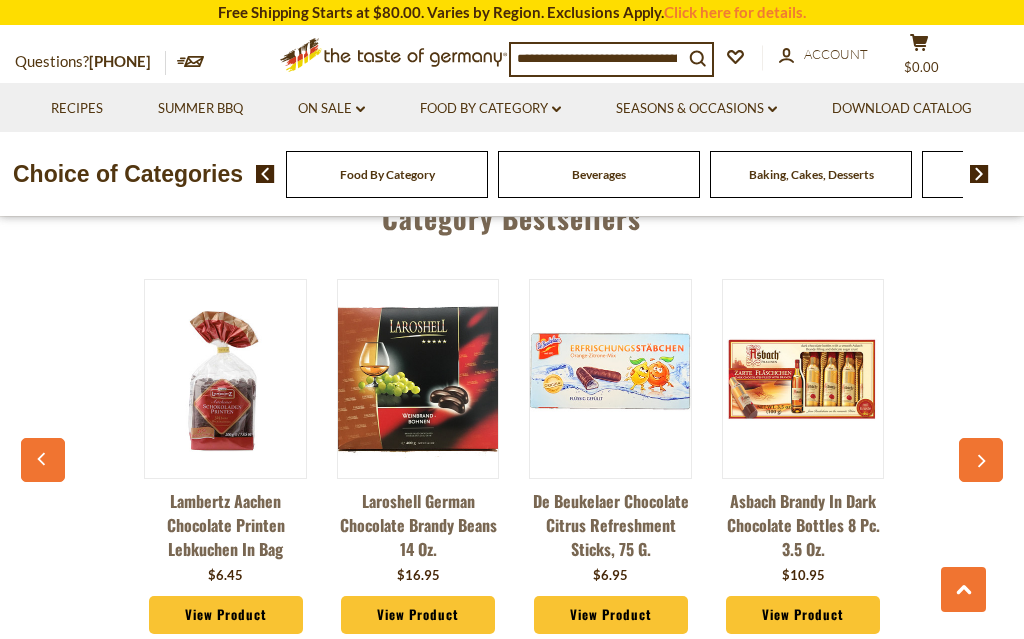 scroll, scrollTop: 0, scrollLeft: 1344, axis: horizontal 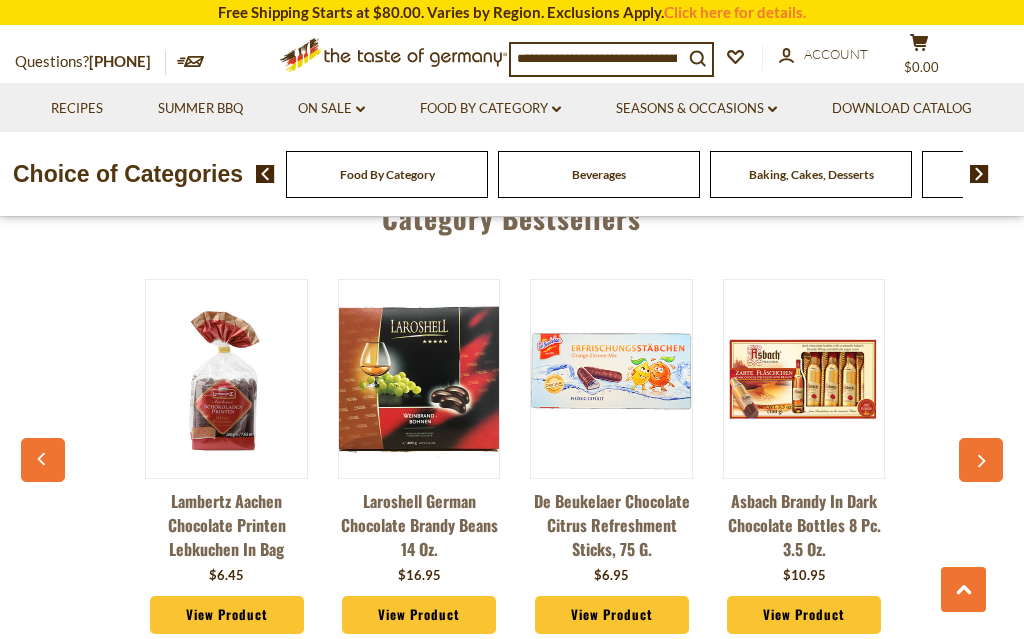 click on "View Product" at bounding box center [227, 615] 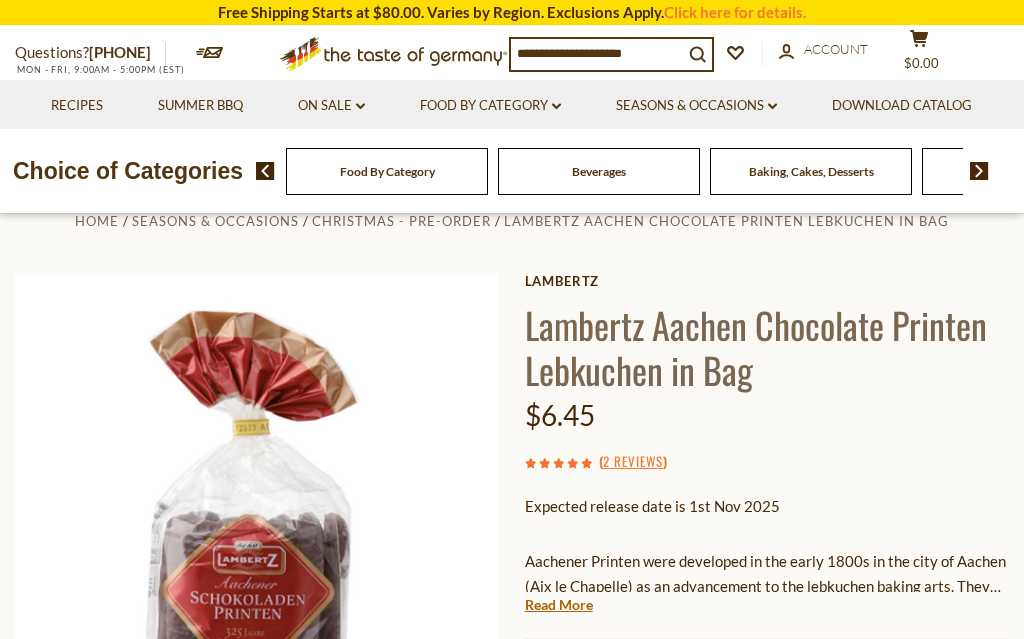 scroll, scrollTop: 0, scrollLeft: 0, axis: both 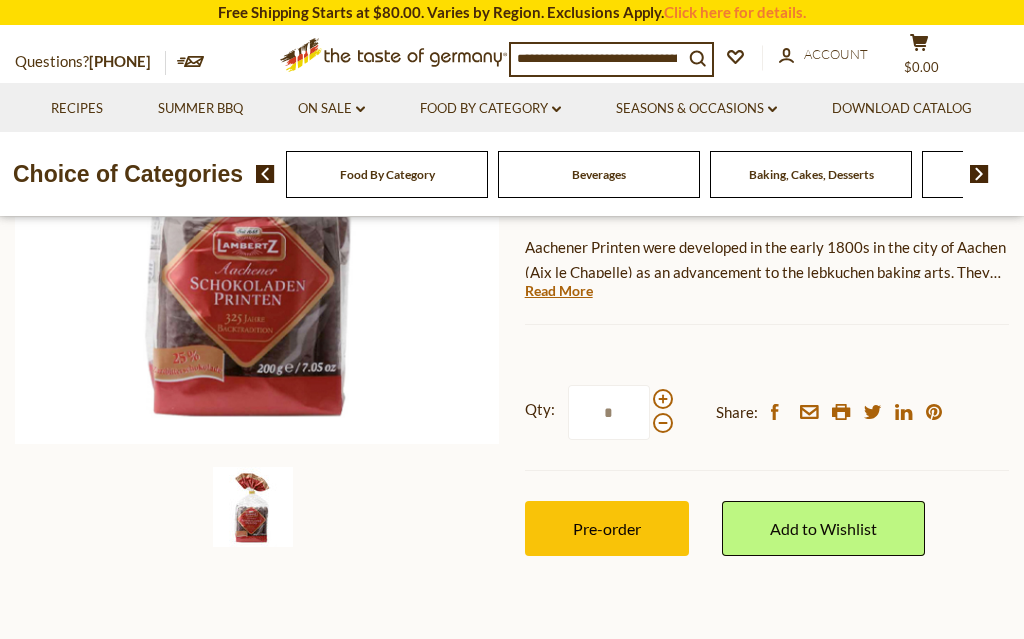 click at bounding box center (663, 399) 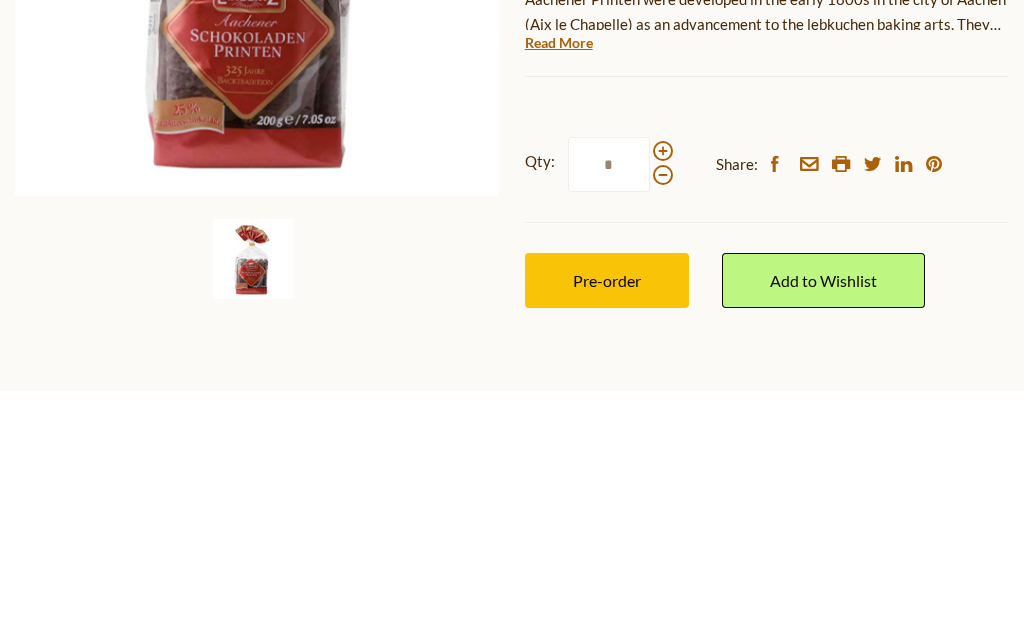 click at bounding box center [663, 399] 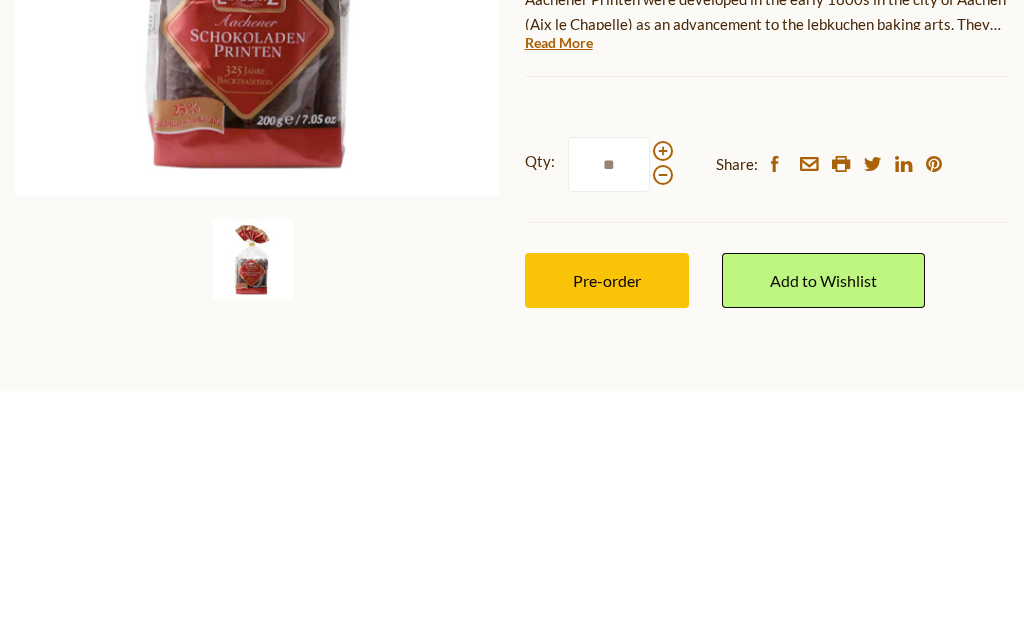 click at bounding box center [663, 423] 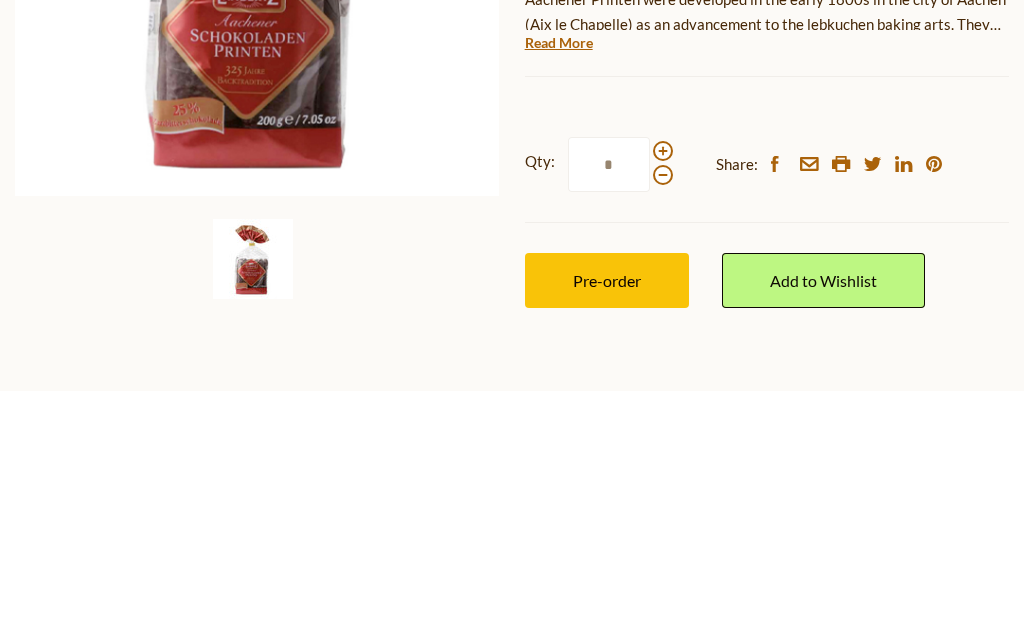 click at bounding box center [663, 399] 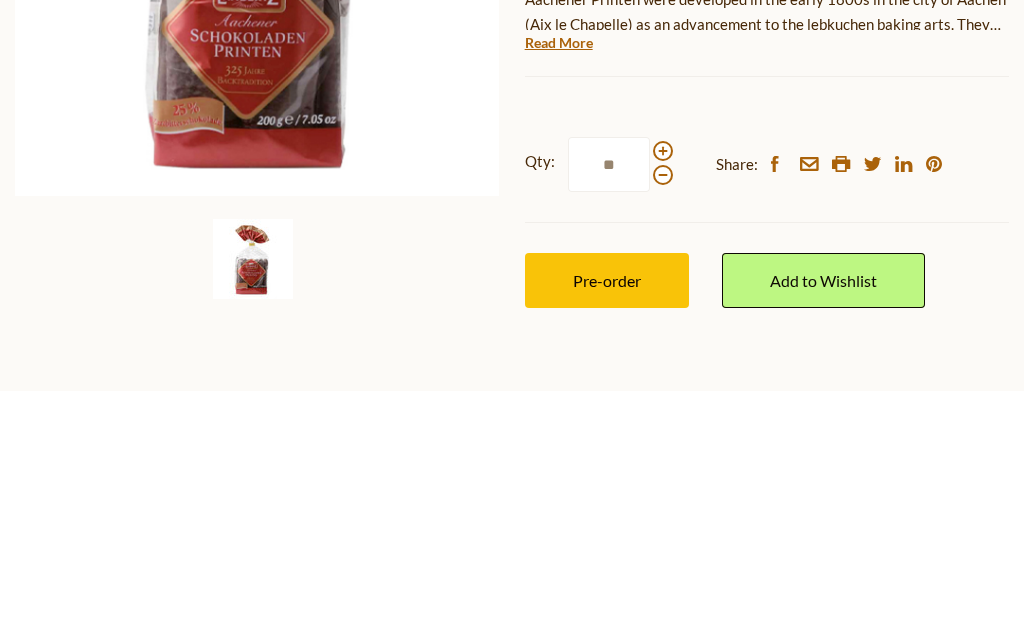 type on "**" 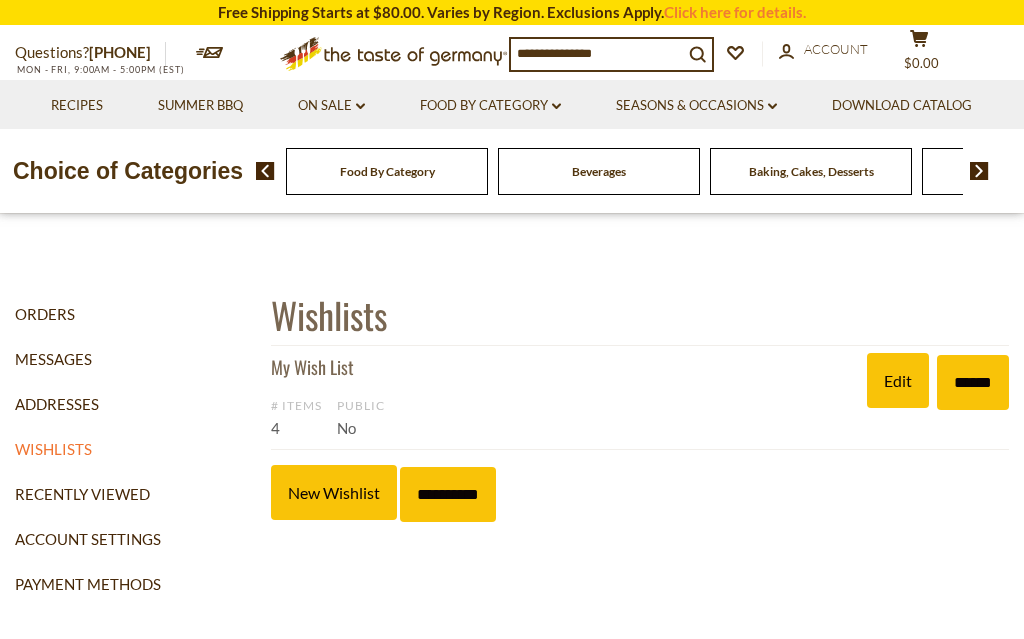 scroll, scrollTop: 0, scrollLeft: 0, axis: both 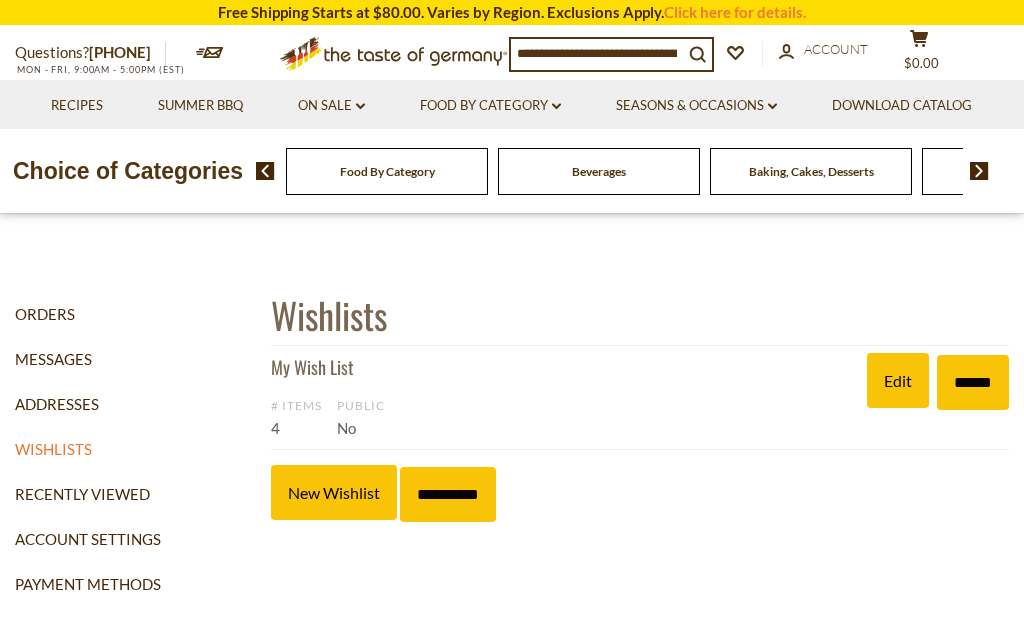 click on "Edit" at bounding box center [898, 380] 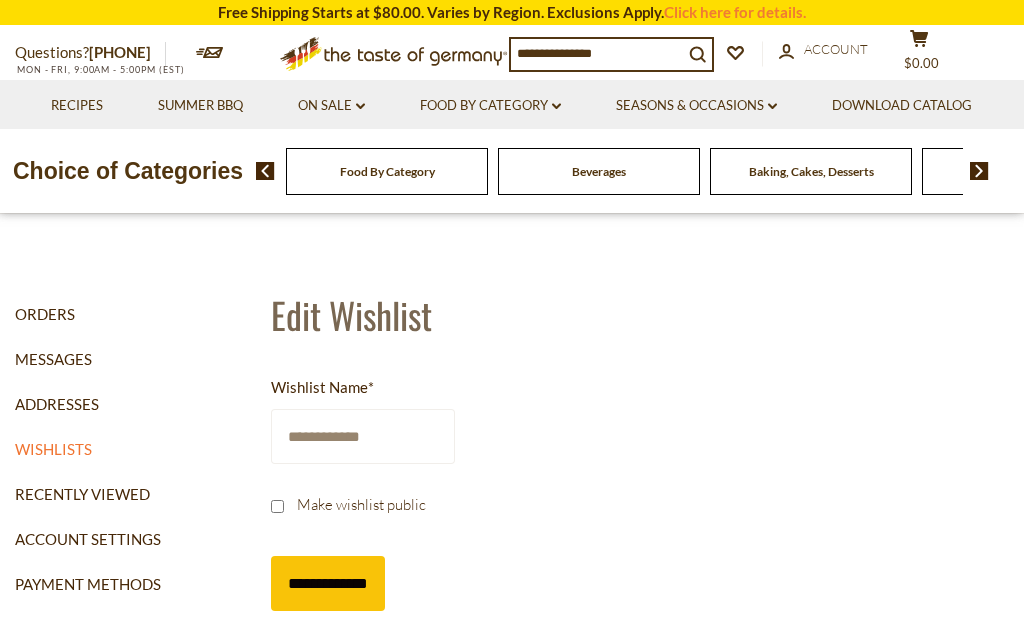 scroll, scrollTop: 0, scrollLeft: 0, axis: both 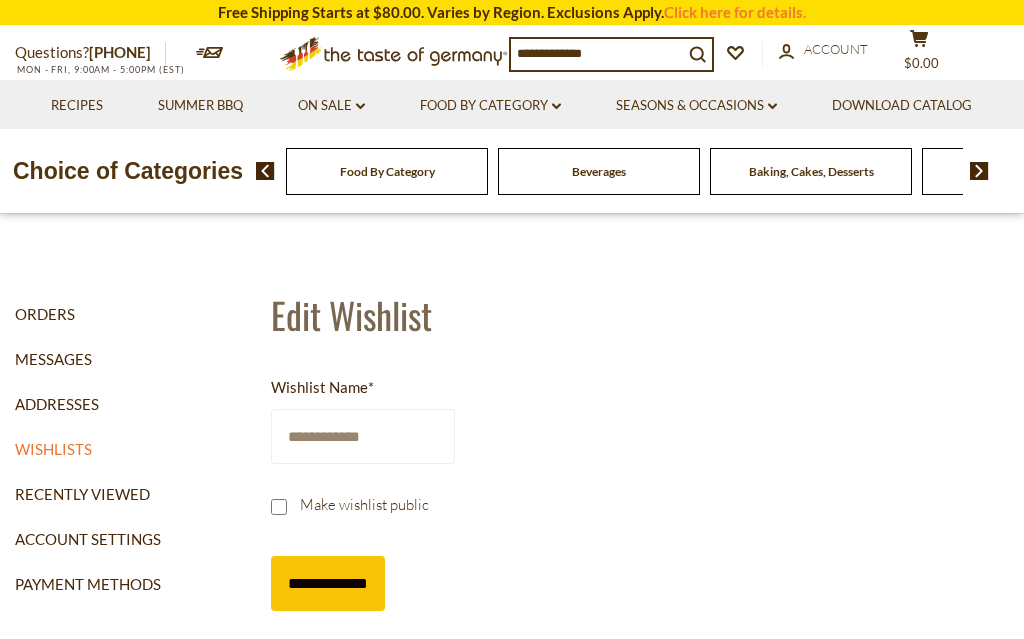 click on "**********" at bounding box center (328, 583) 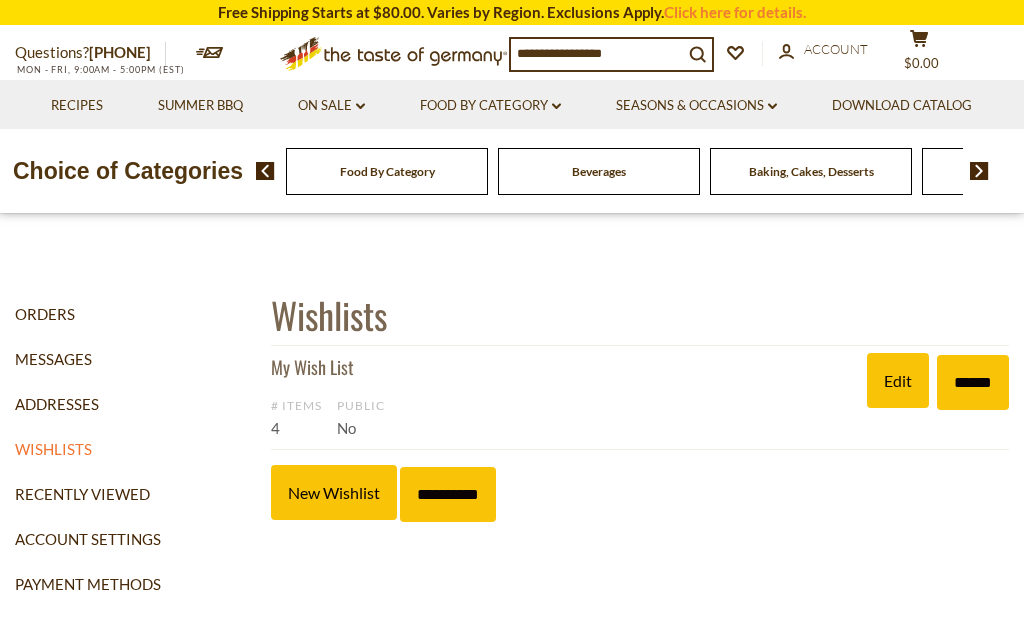 scroll, scrollTop: 0, scrollLeft: 0, axis: both 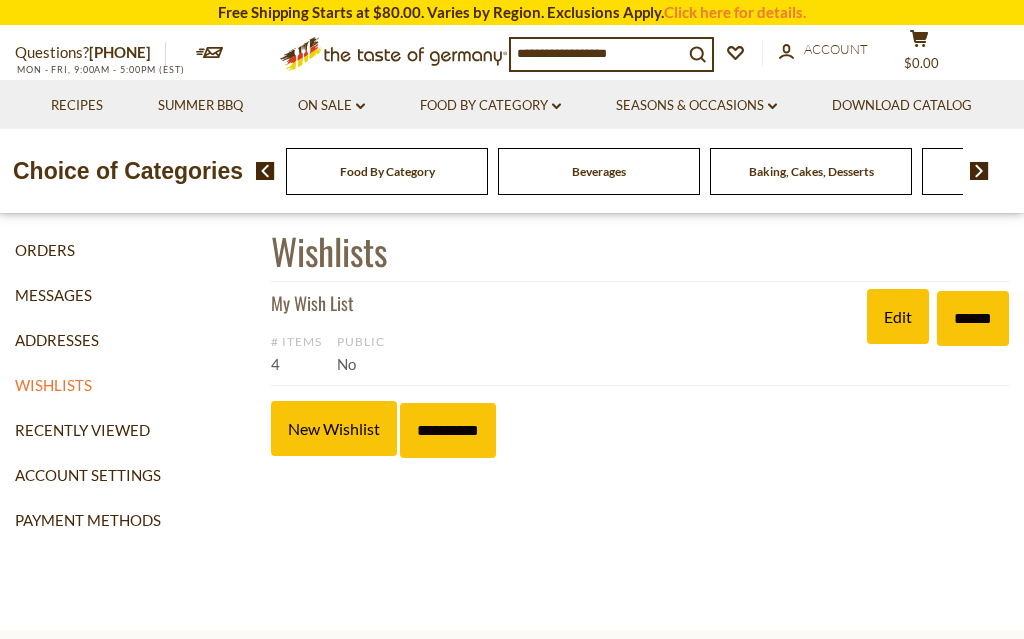 click on "My Wish List" at bounding box center (312, 303) 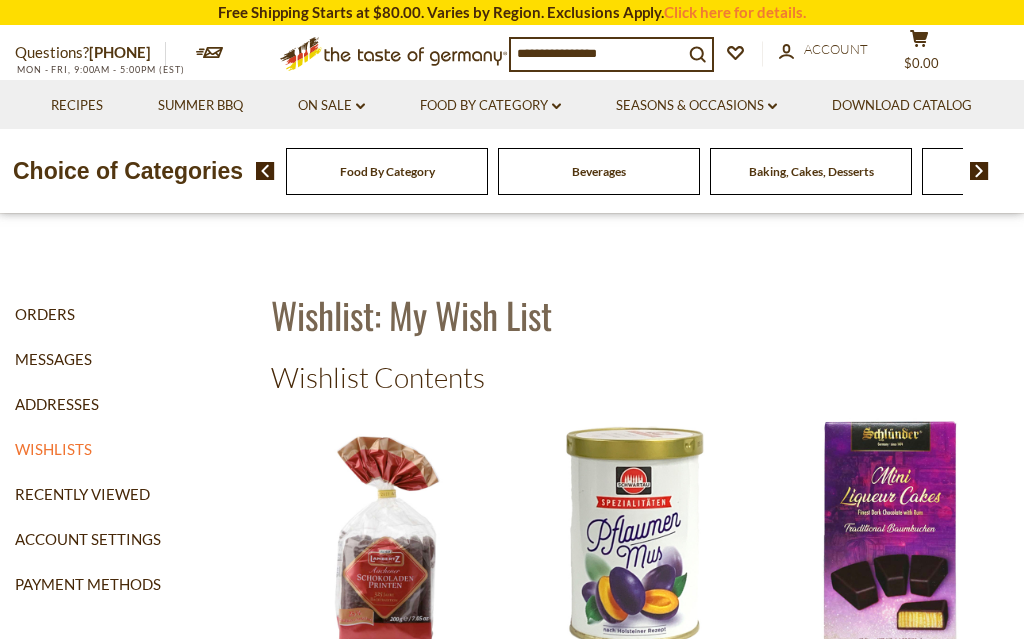 scroll, scrollTop: 0, scrollLeft: 0, axis: both 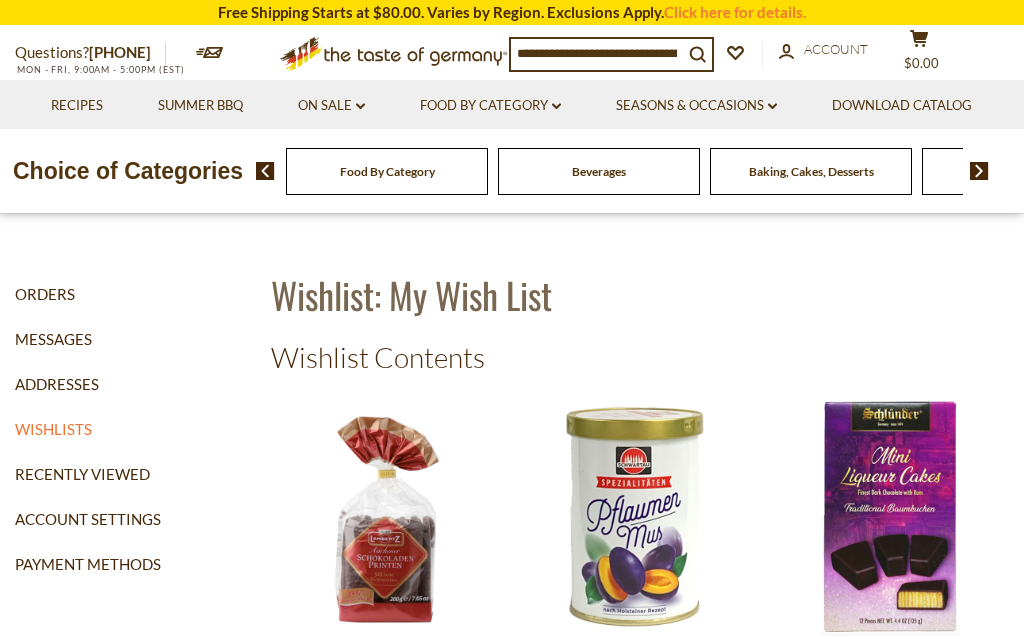 click at bounding box center [390, 517] 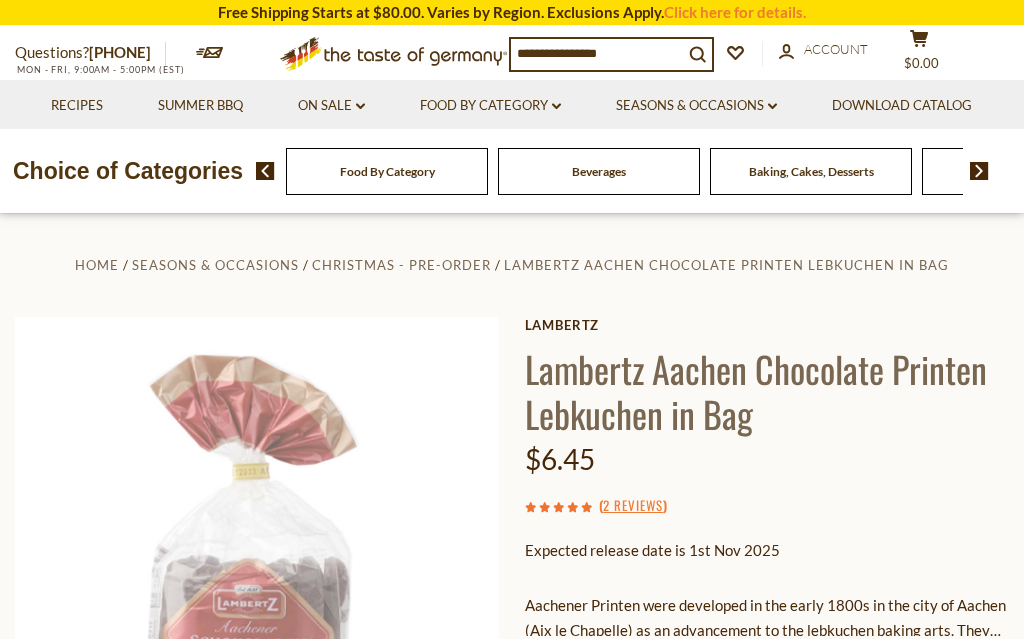 scroll, scrollTop: 0, scrollLeft: 0, axis: both 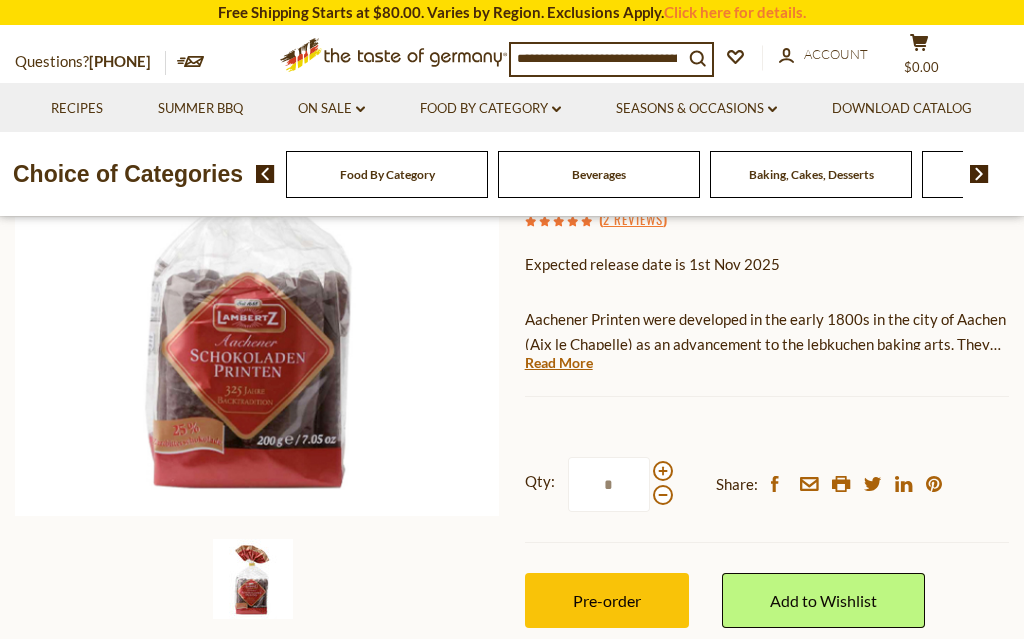 click on "*" at bounding box center [609, 484] 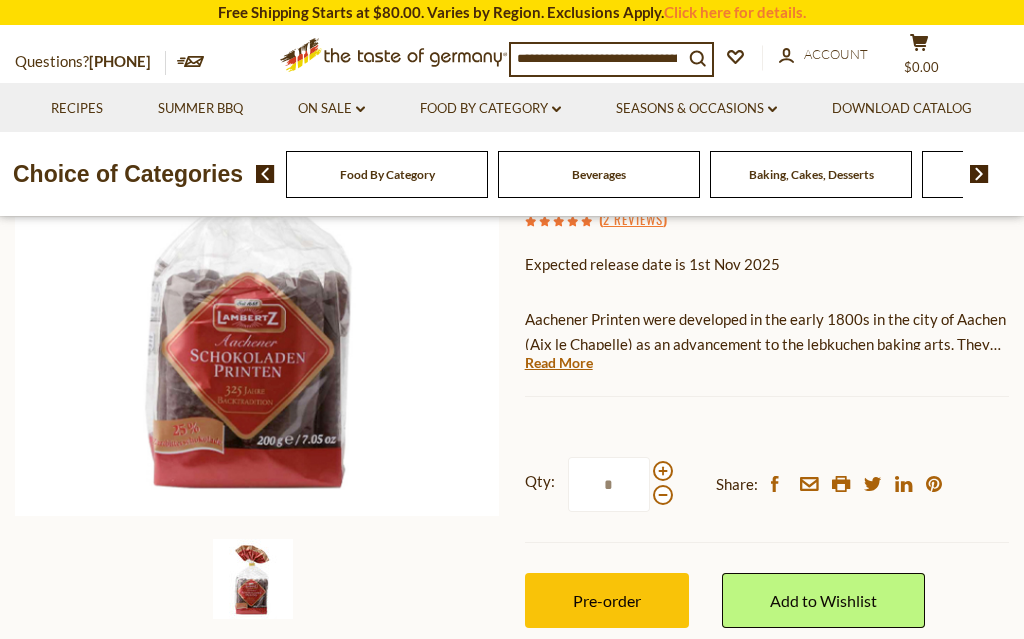 scroll, scrollTop: 285, scrollLeft: 0, axis: vertical 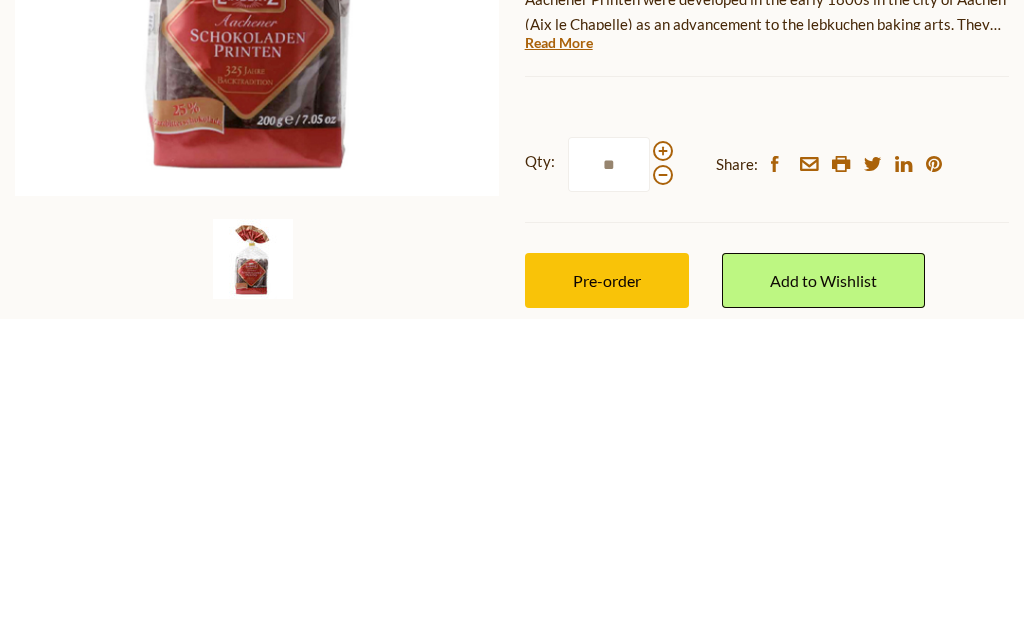 type on "**" 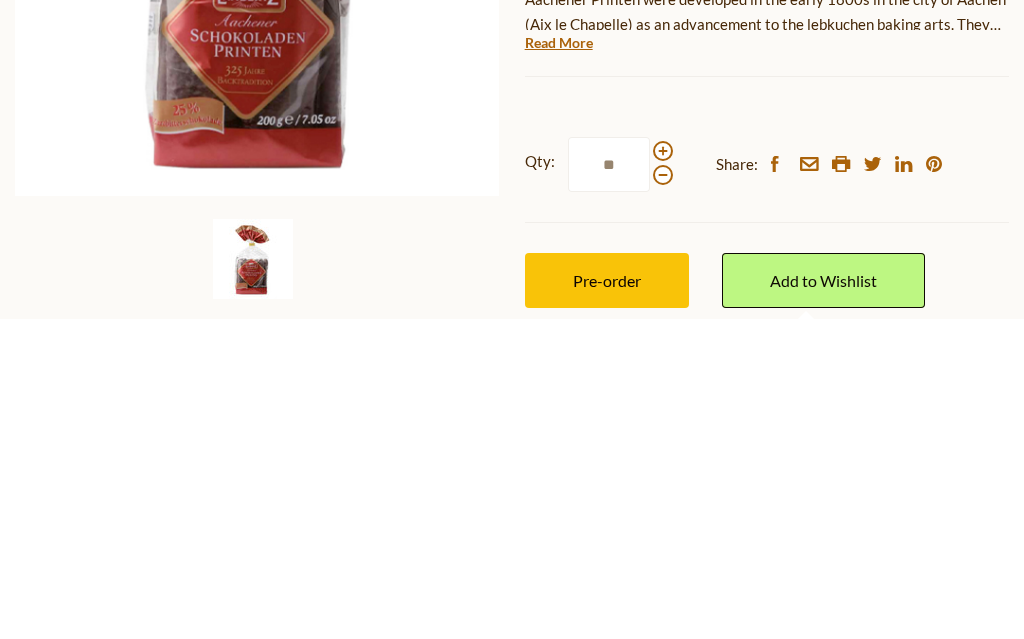 scroll, scrollTop: 606, scrollLeft: 0, axis: vertical 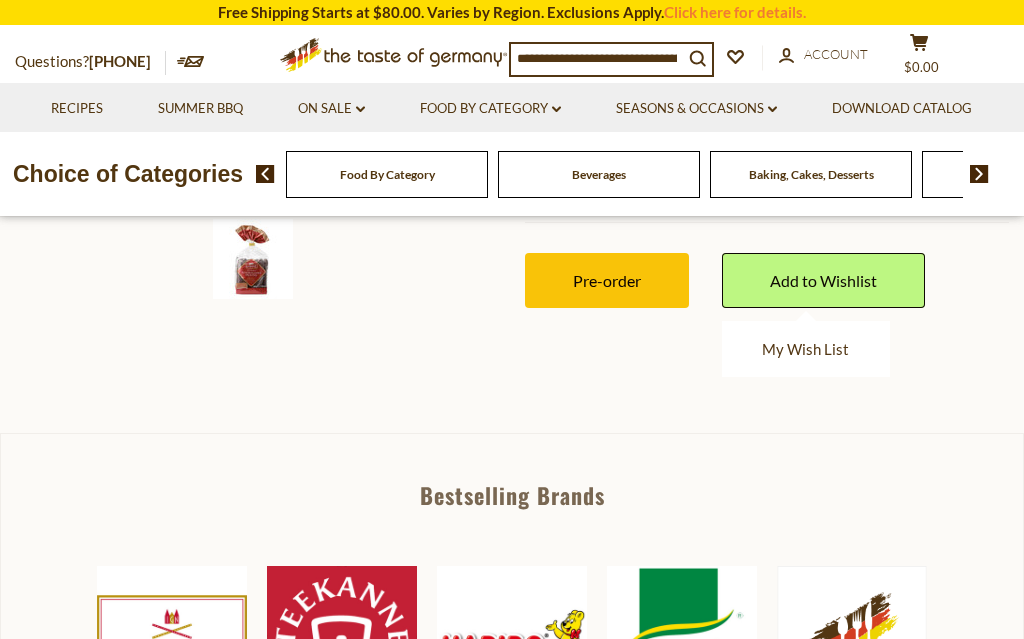 click on "My Wish List" at bounding box center (805, 349) 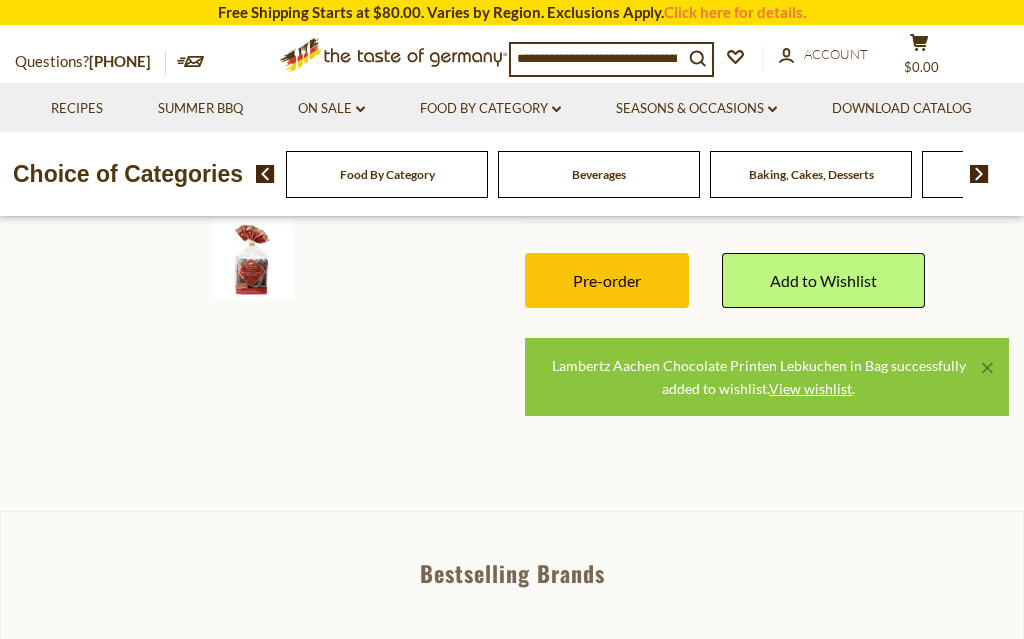 click on "View wishlist" at bounding box center [810, 388] 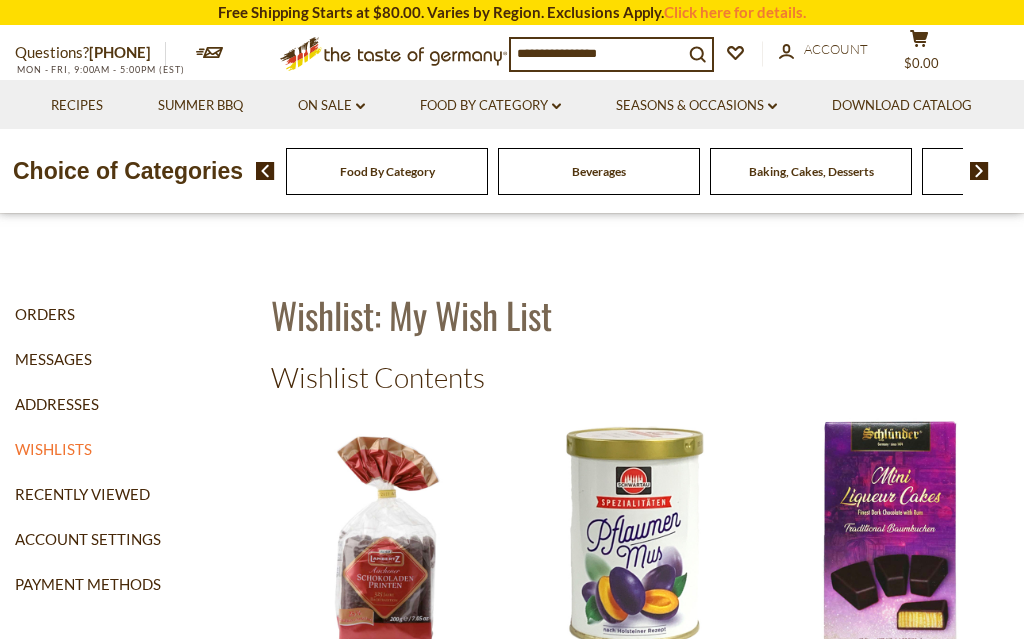 scroll, scrollTop: 0, scrollLeft: 0, axis: both 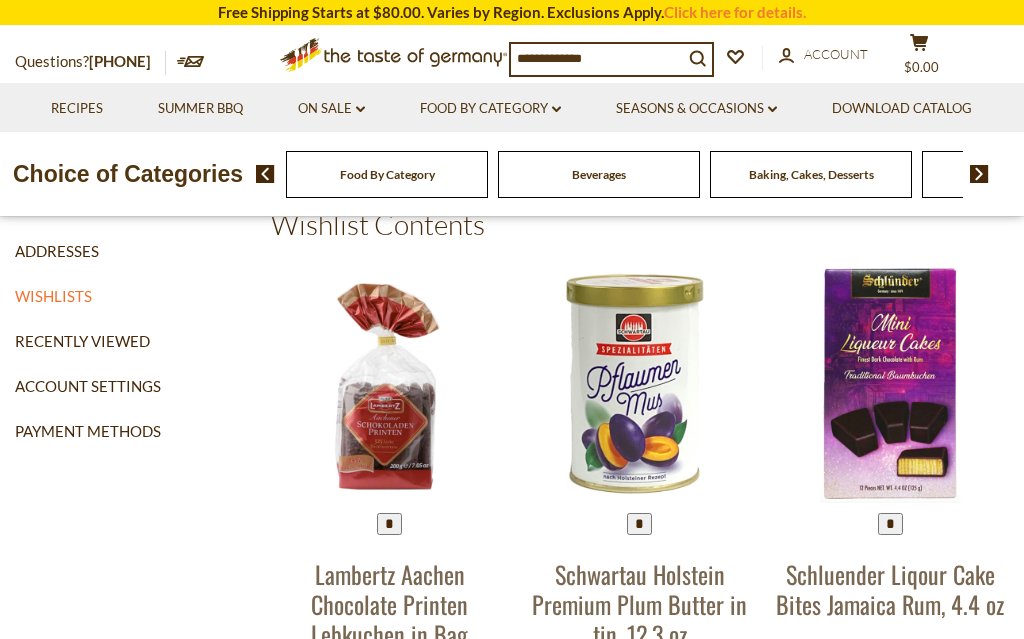 click on "*" at bounding box center [639, 524] 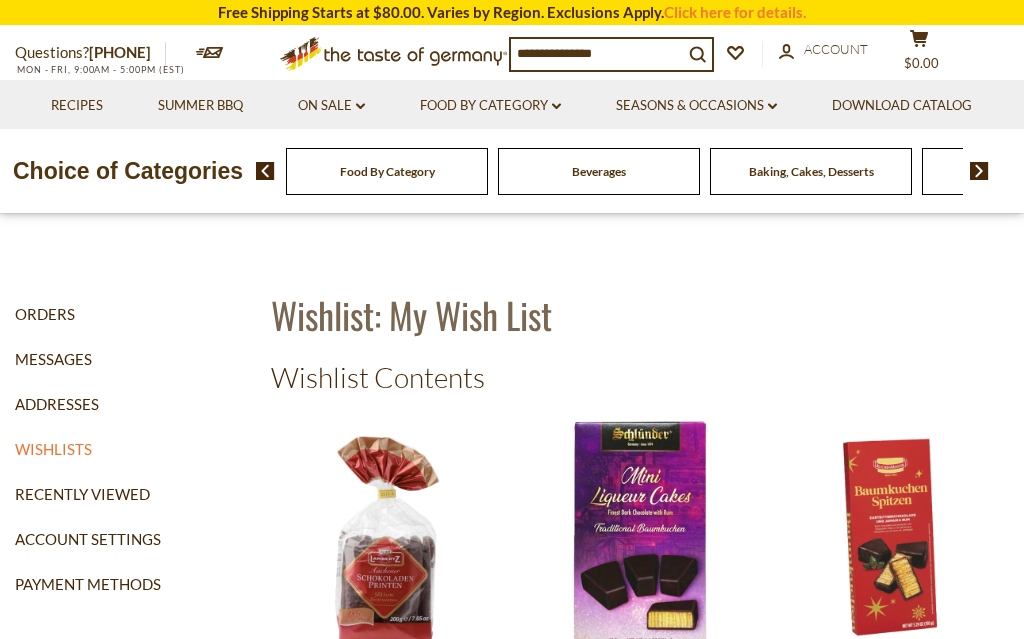 scroll, scrollTop: 0, scrollLeft: 0, axis: both 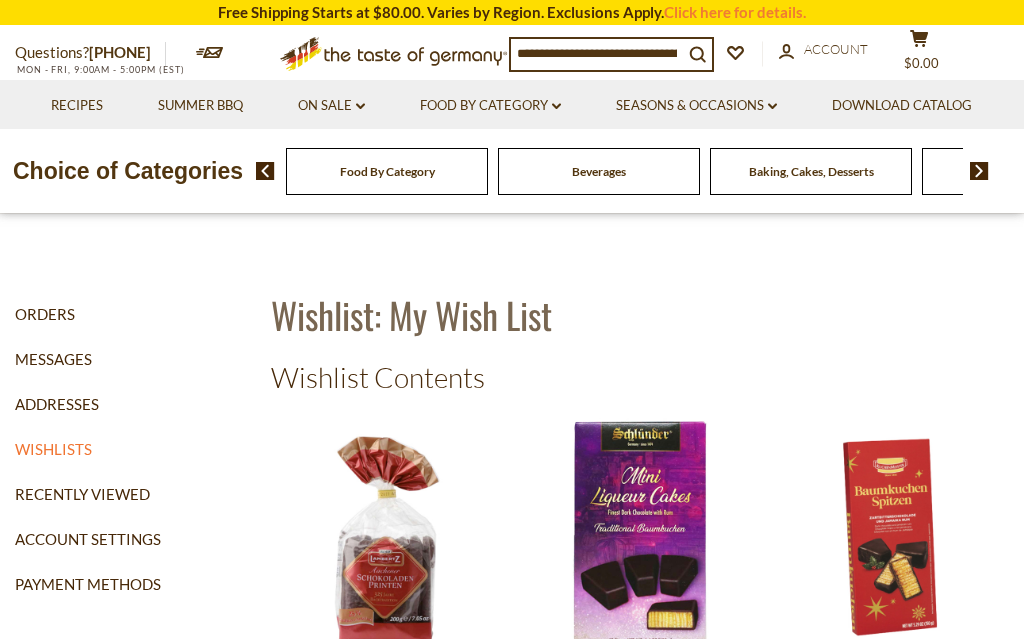 click on "dropdown_arrow" 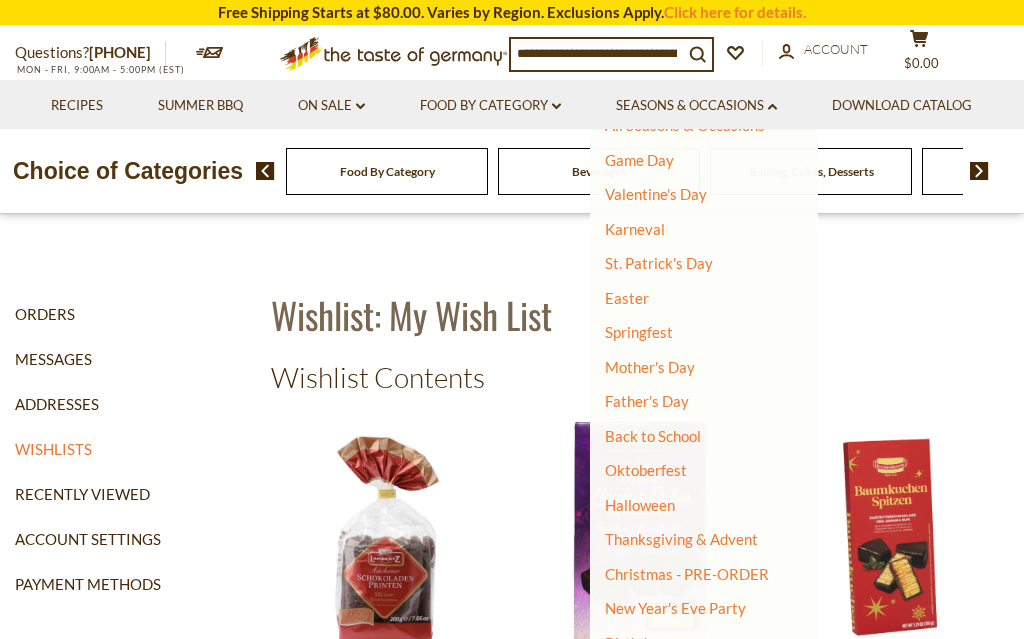 scroll, scrollTop: 31, scrollLeft: 0, axis: vertical 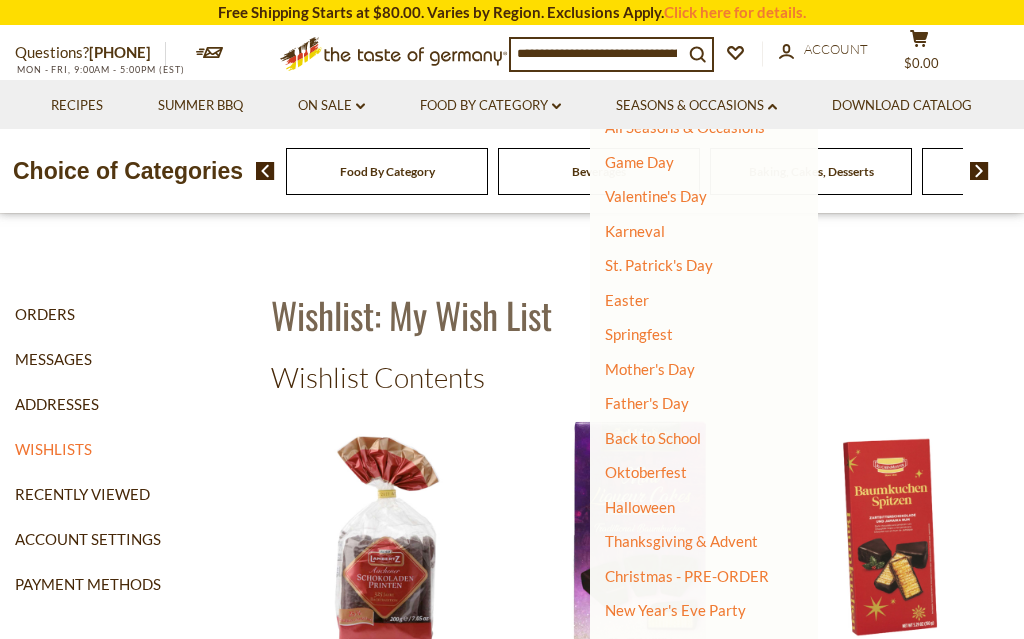 click on "Christmas - PRE-ORDER" at bounding box center [687, 576] 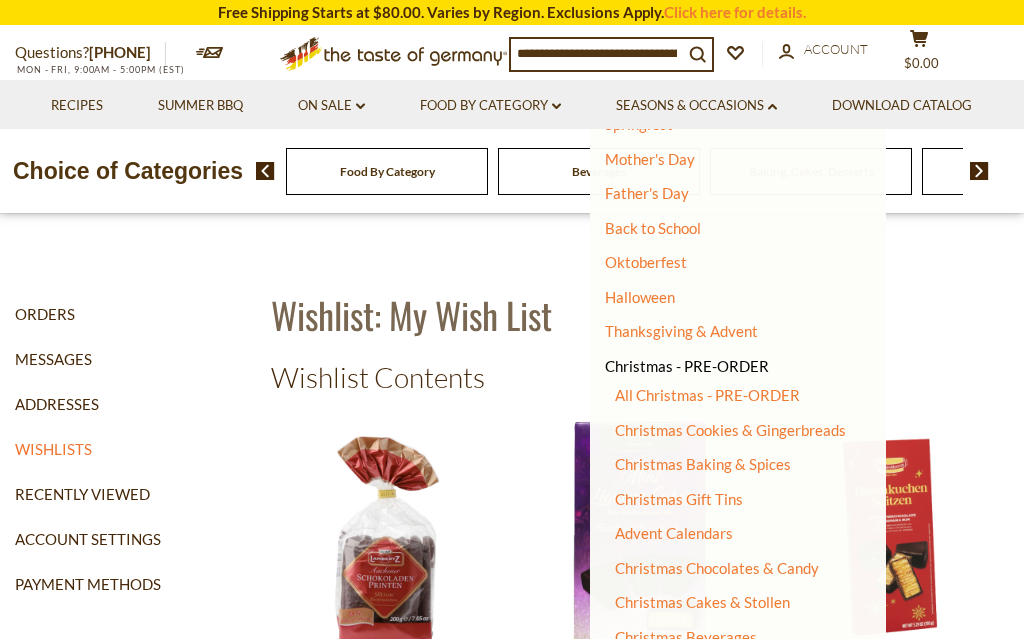 scroll, scrollTop: 251, scrollLeft: 0, axis: vertical 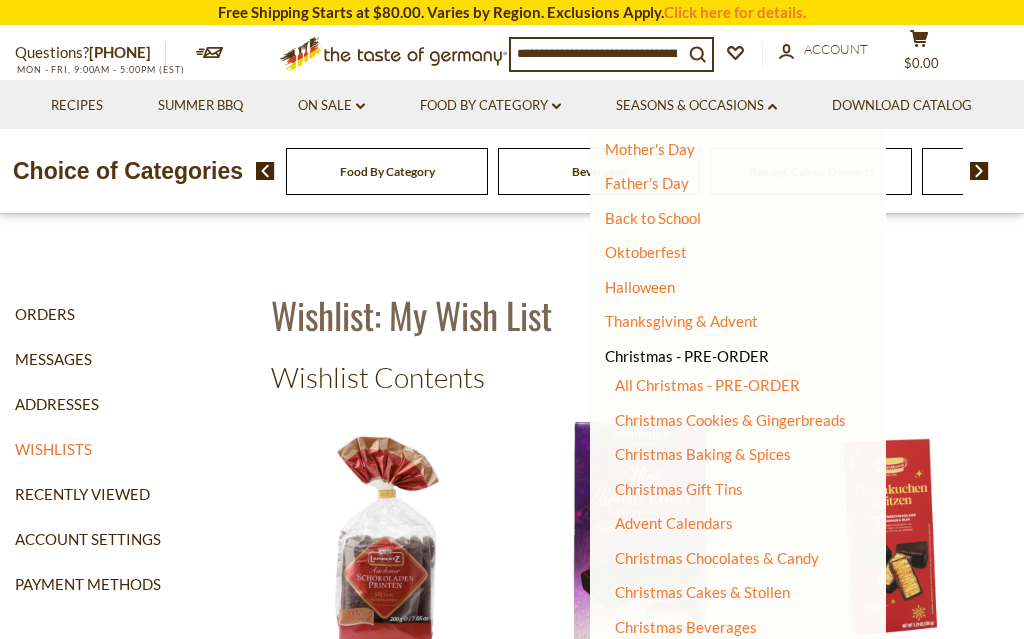 click on "All Christmas - PRE-ORDER" at bounding box center [707, 385] 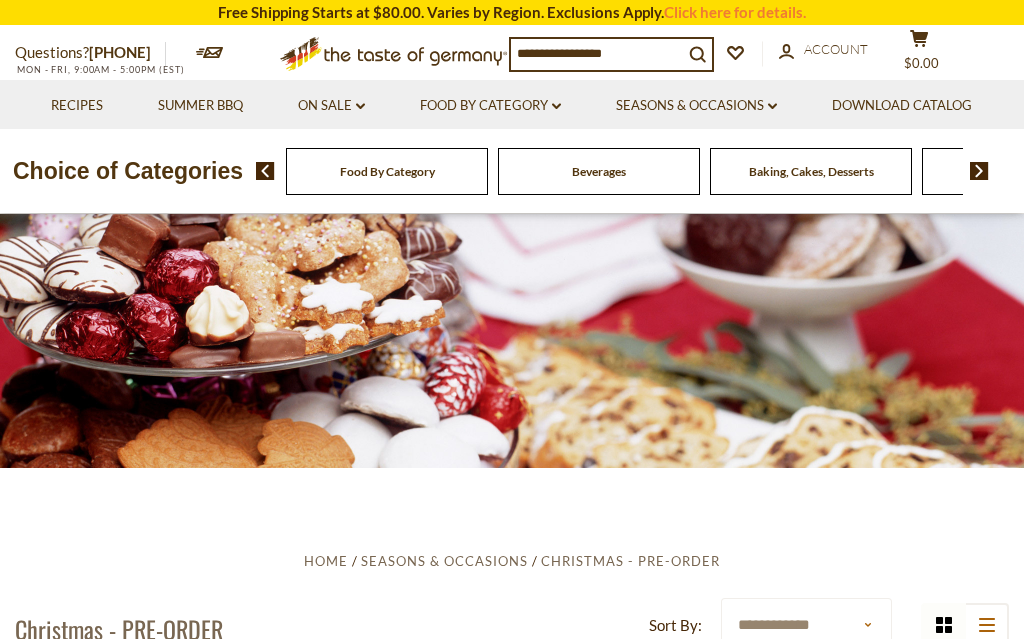 scroll, scrollTop: 0, scrollLeft: 0, axis: both 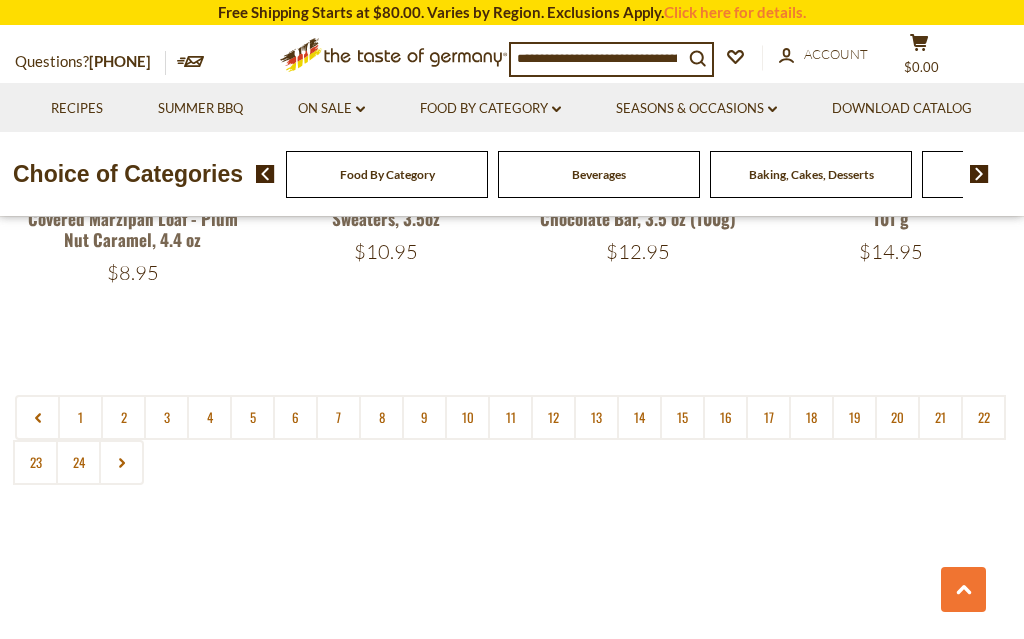 click on "2" at bounding box center [123, 417] 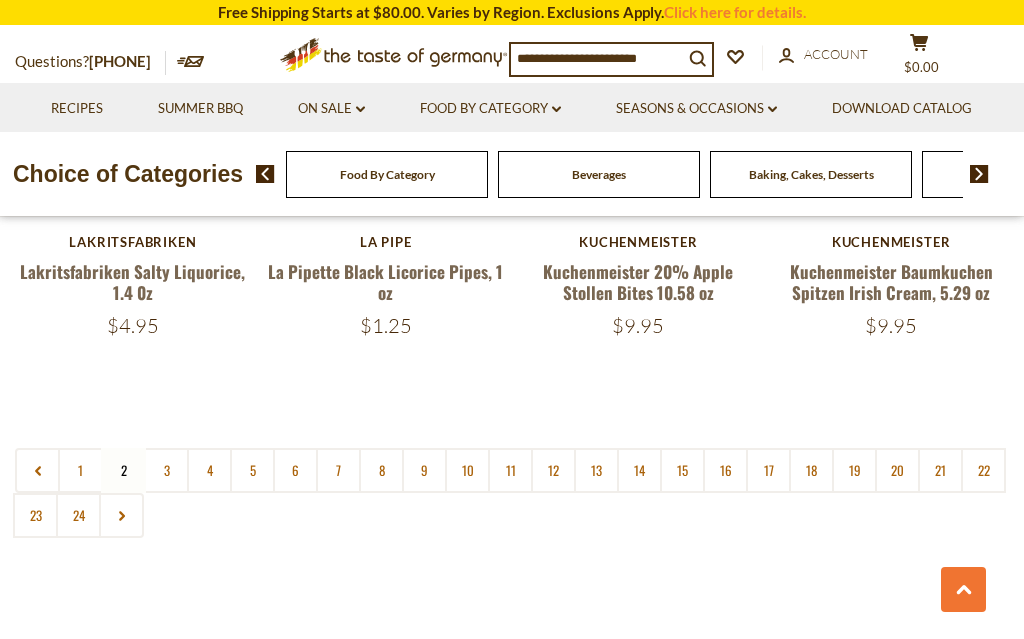scroll, scrollTop: 4266, scrollLeft: 0, axis: vertical 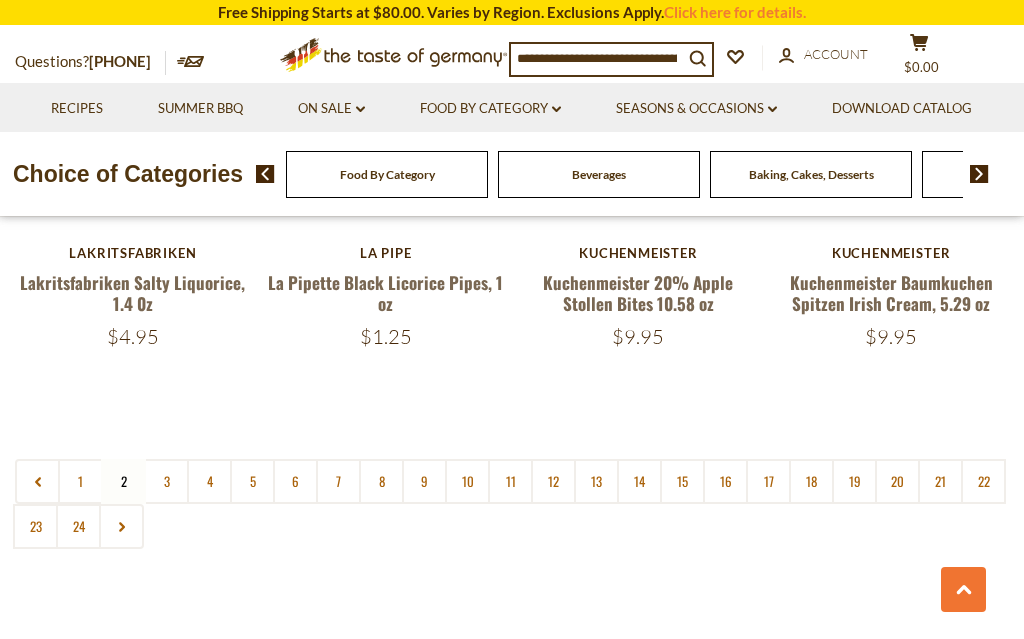 click on "3" at bounding box center (166, 481) 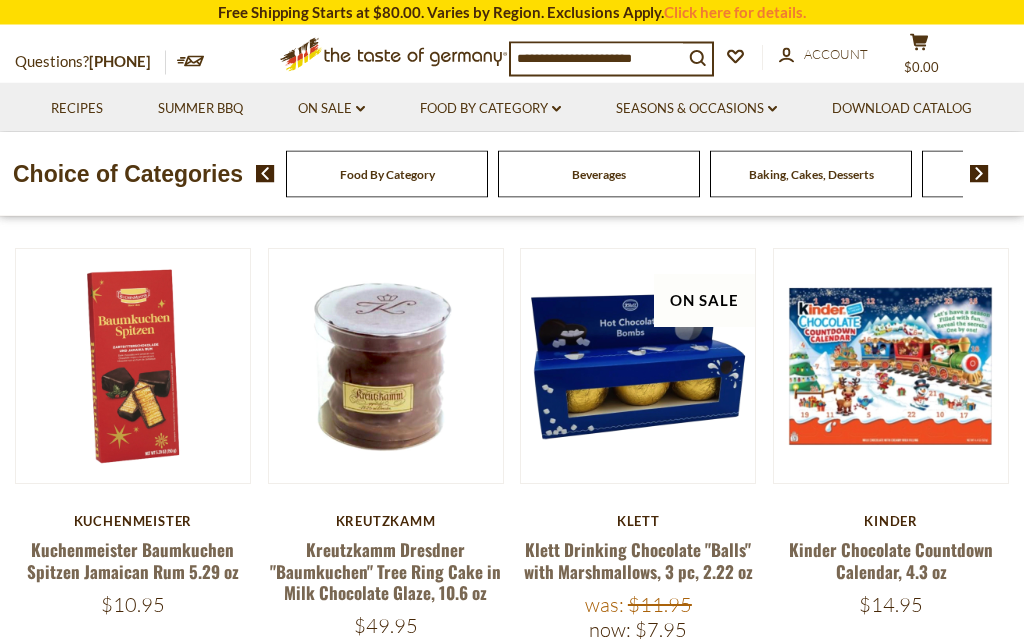 scroll, scrollTop: 425, scrollLeft: 0, axis: vertical 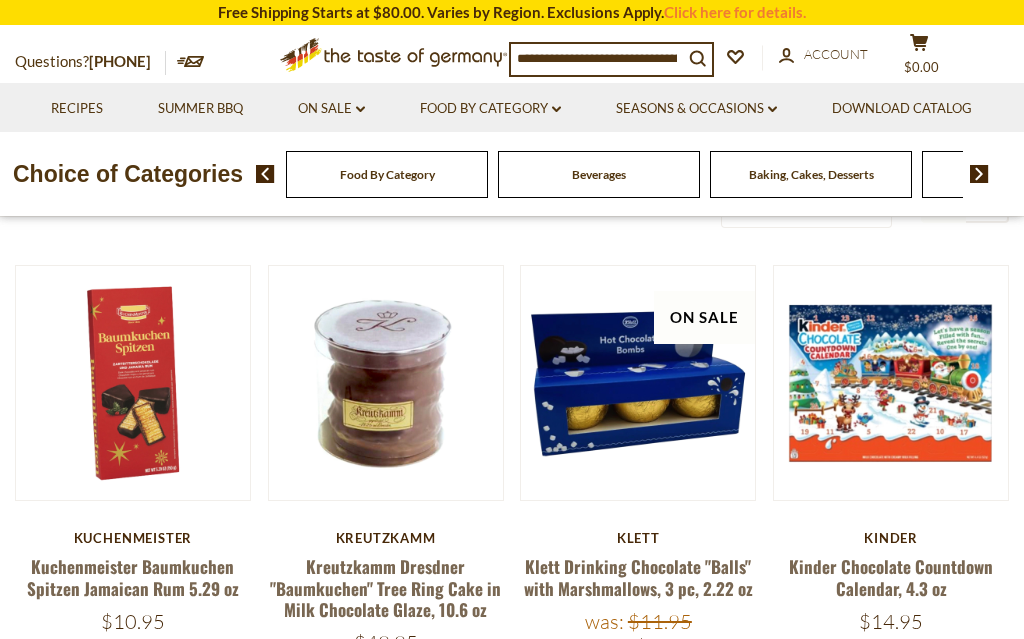 click on "Quick View" at bounding box center (132, 80) 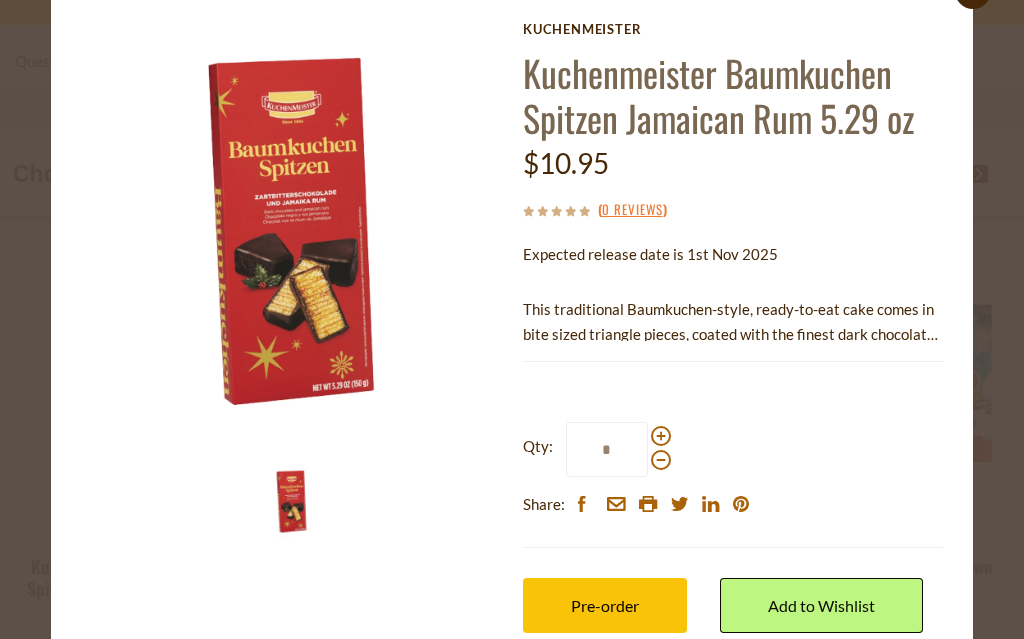 scroll, scrollTop: 59, scrollLeft: 0, axis: vertical 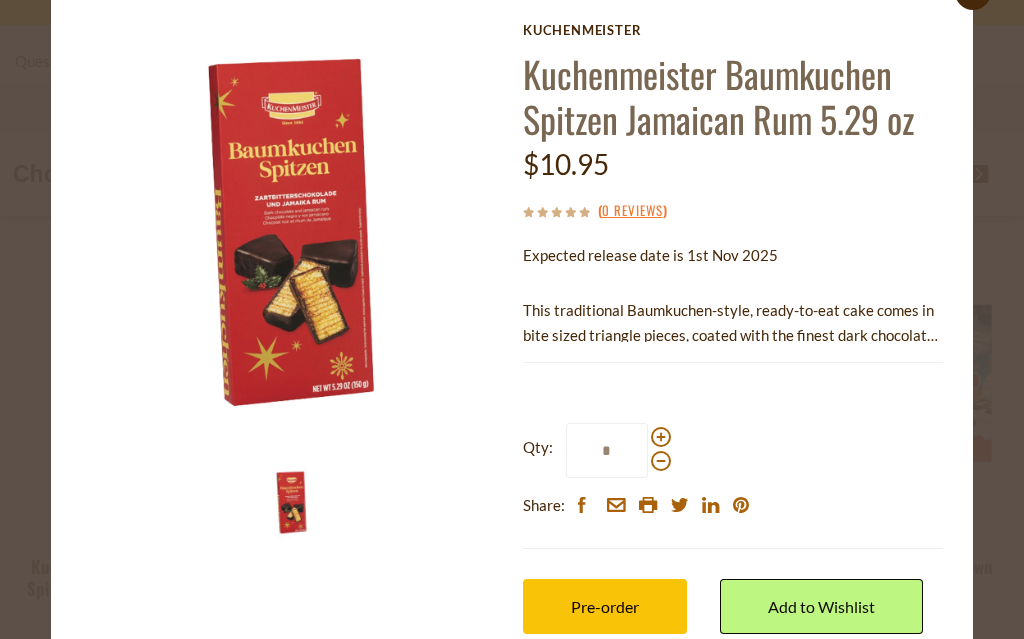 click on "*" at bounding box center (607, 450) 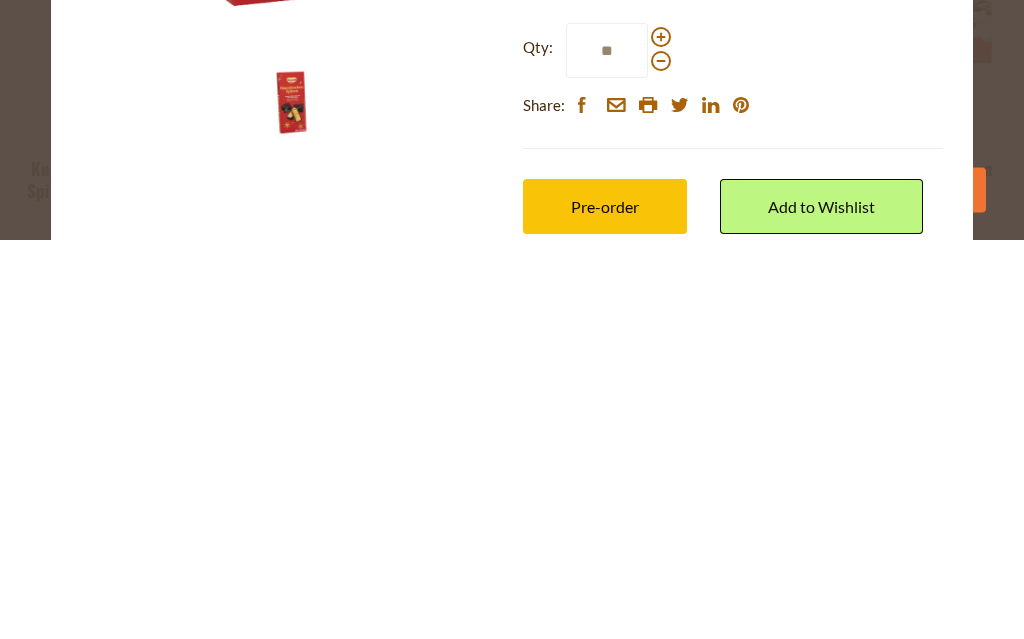 type on "**" 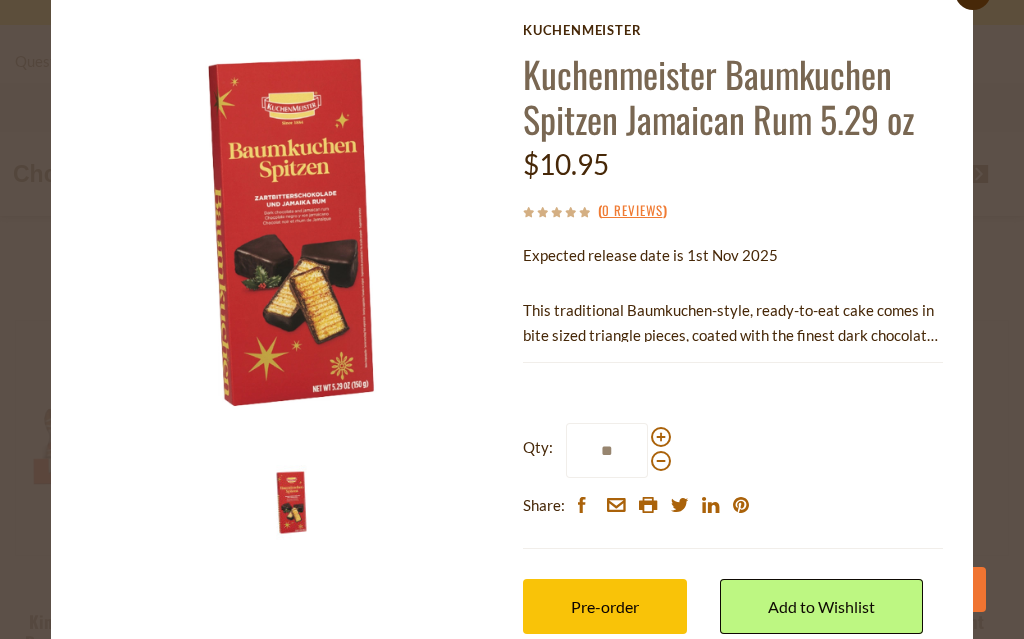 click on "Add to Wishlist" at bounding box center [821, 606] 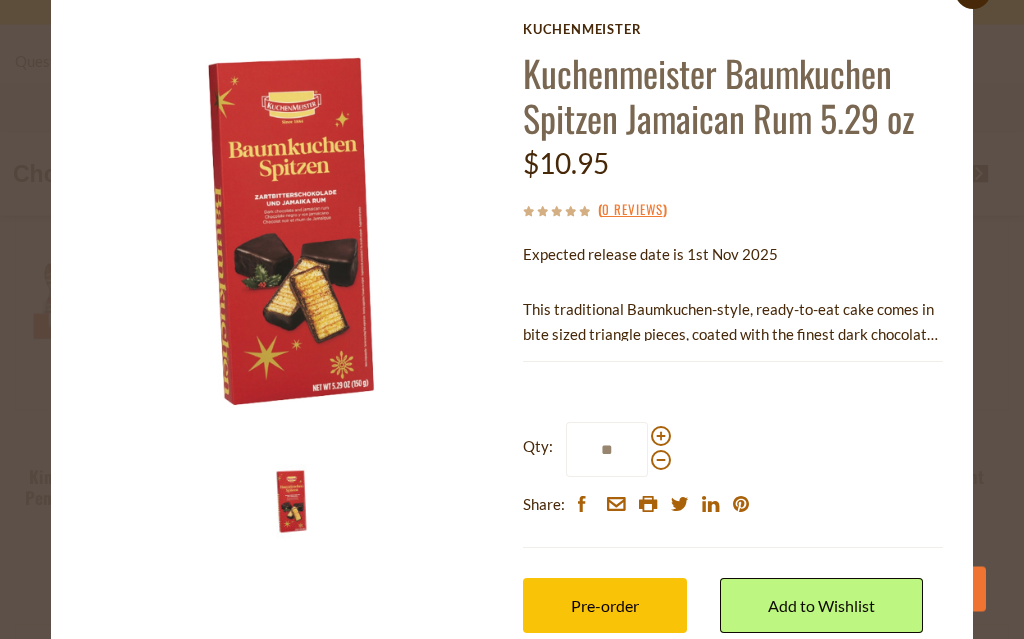 scroll, scrollTop: 971, scrollLeft: 0, axis: vertical 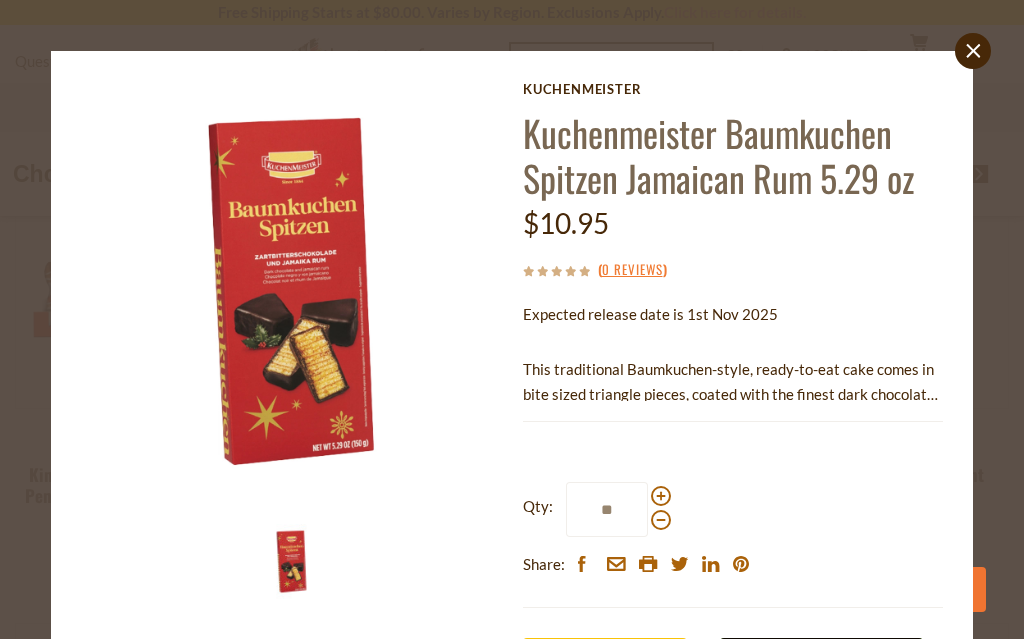 click on "close" at bounding box center [973, 51] 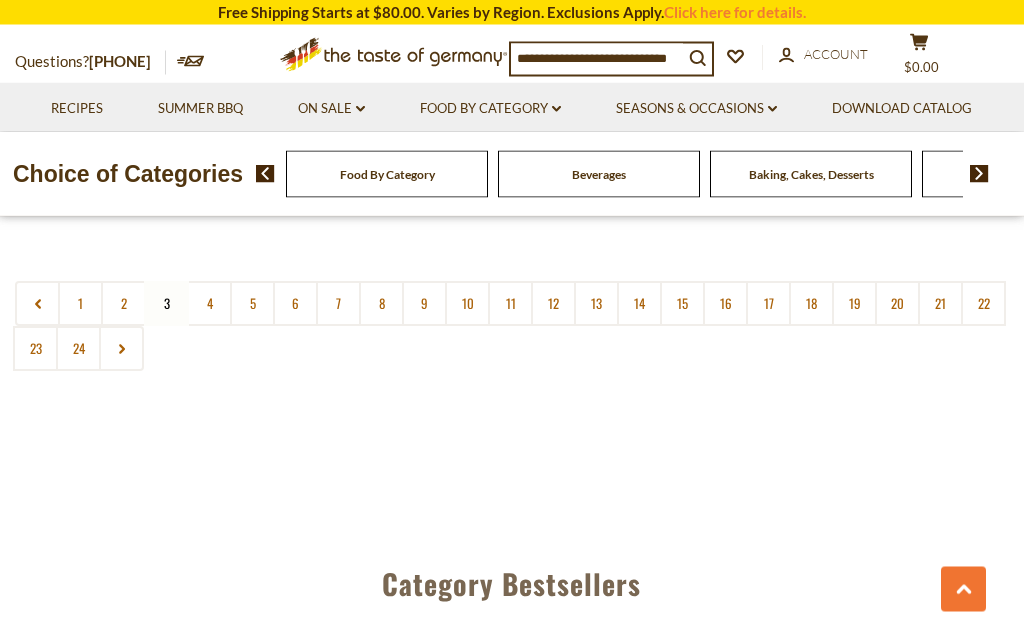 scroll, scrollTop: 4449, scrollLeft: 0, axis: vertical 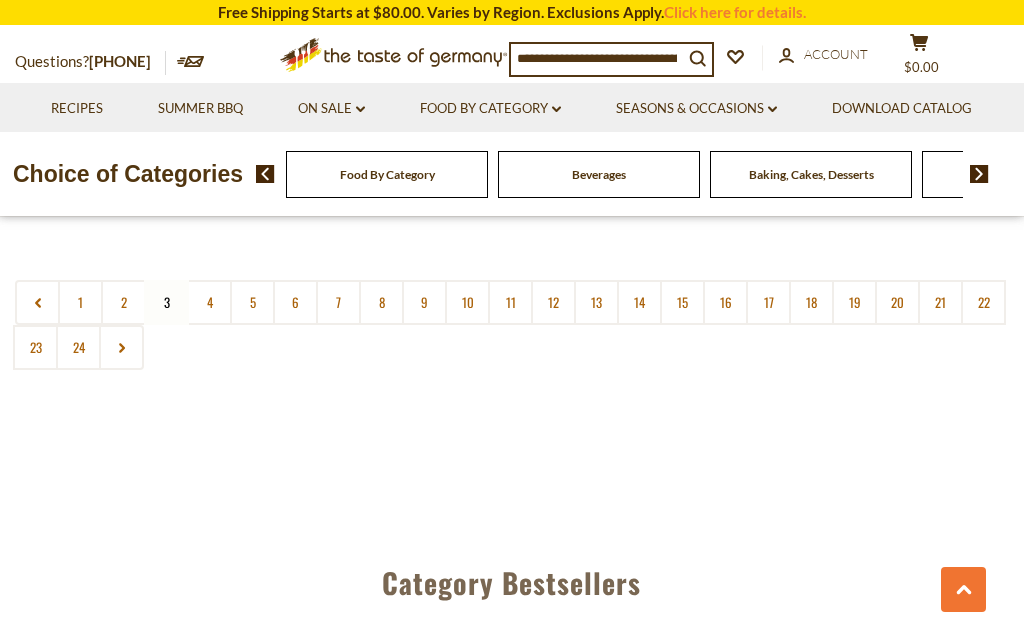 click on "4" at bounding box center (209, 302) 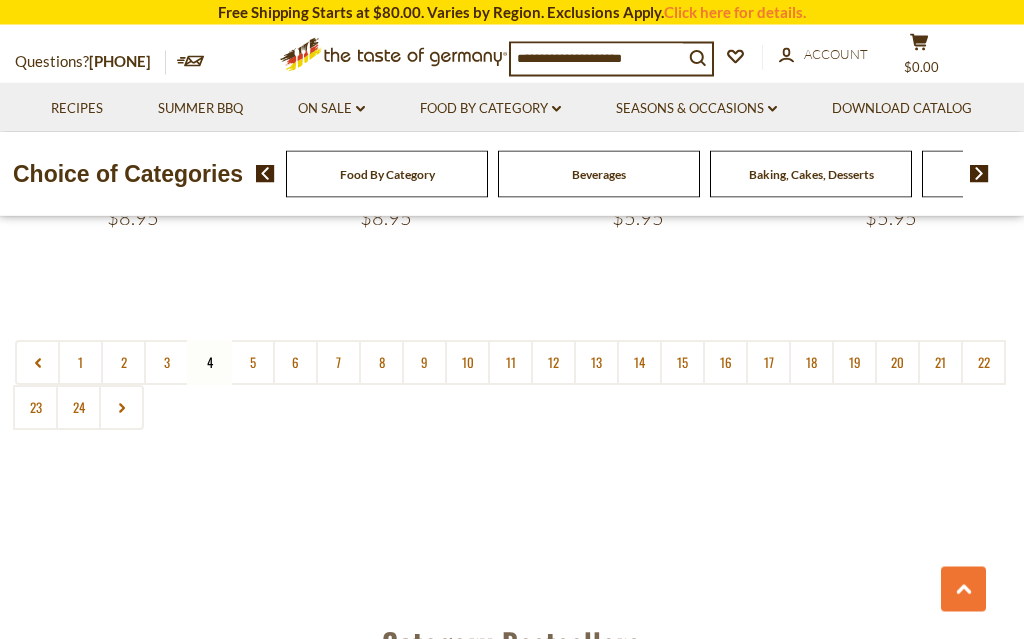 scroll, scrollTop: 4440, scrollLeft: 0, axis: vertical 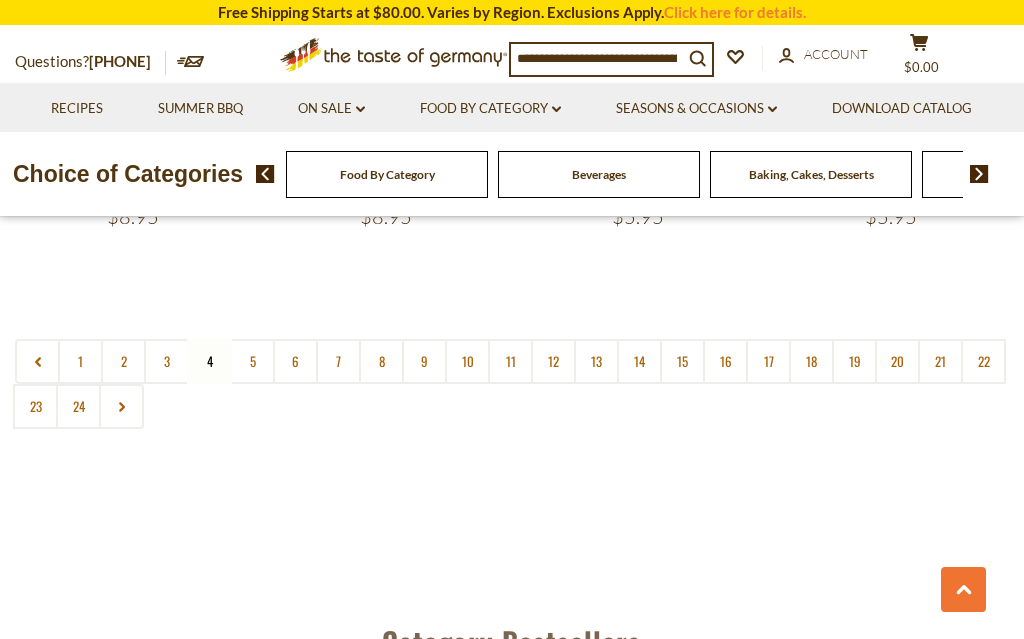 click on "5" at bounding box center (252, 361) 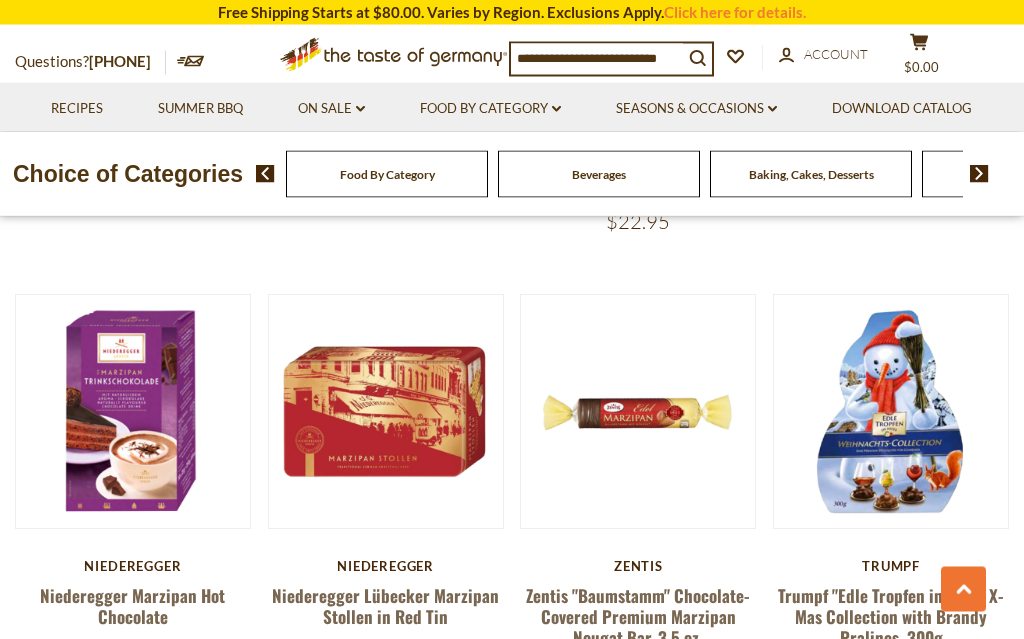 scroll, scrollTop: 3117, scrollLeft: 0, axis: vertical 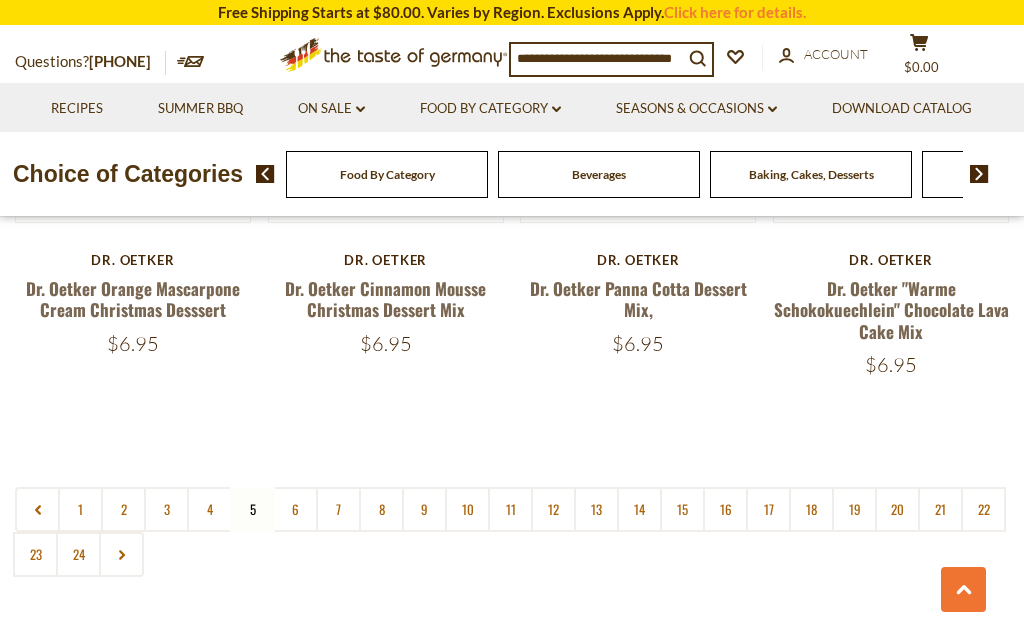 click on "6" at bounding box center (295, 509) 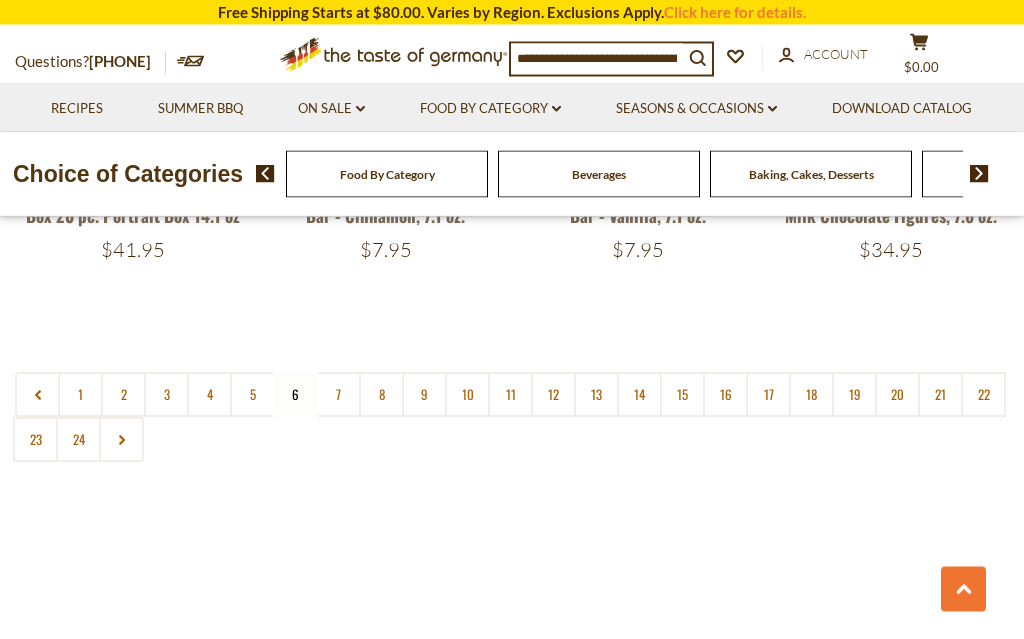 scroll, scrollTop: 4316, scrollLeft: 0, axis: vertical 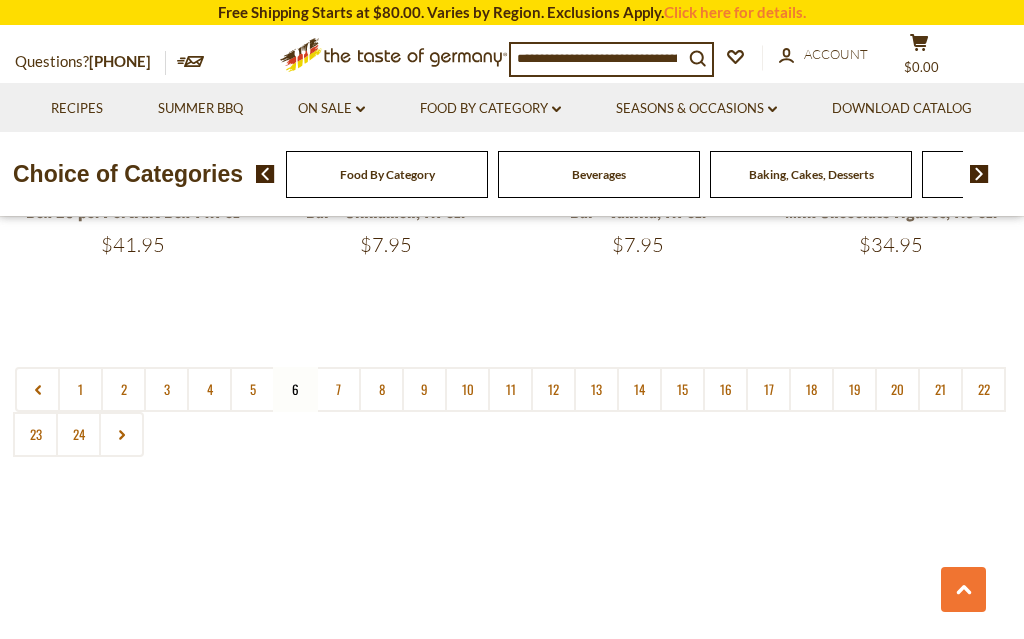 click on "7" at bounding box center (338, 389) 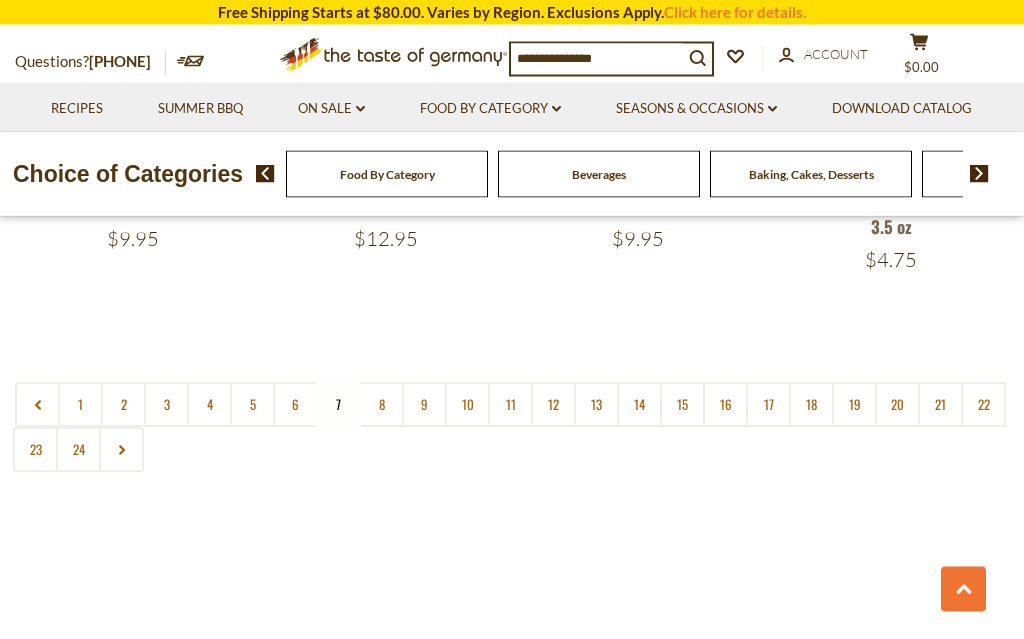 scroll, scrollTop: 4364, scrollLeft: 0, axis: vertical 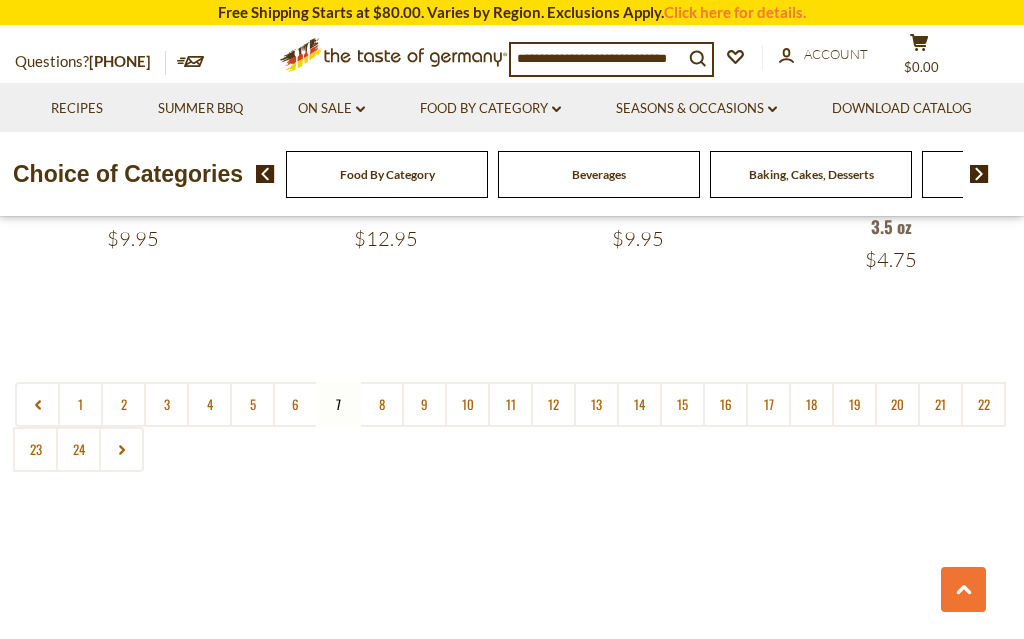 click on "8" at bounding box center (381, 404) 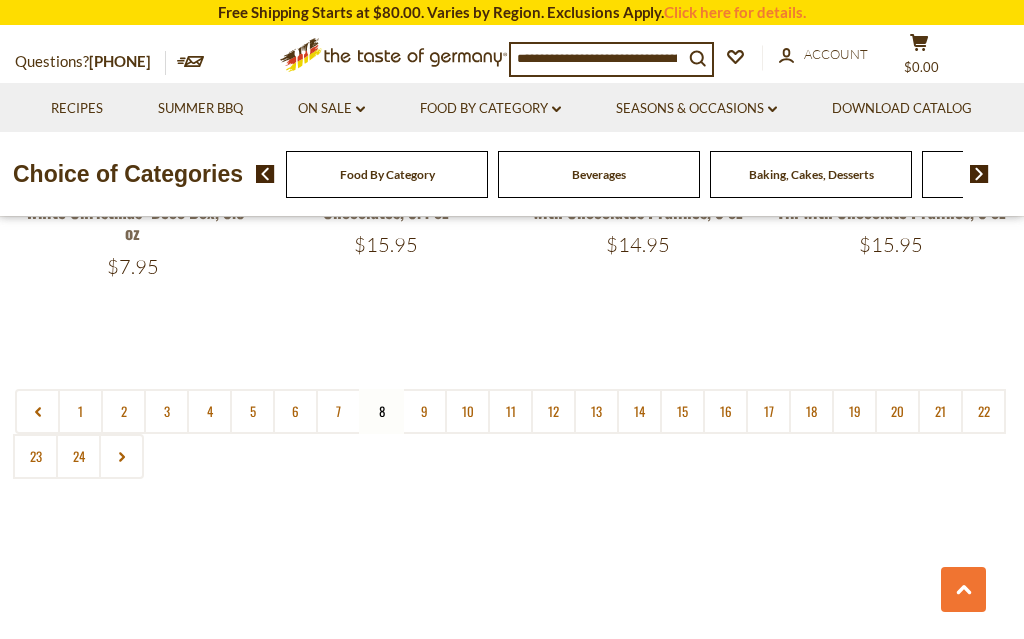 scroll, scrollTop: 4347, scrollLeft: 0, axis: vertical 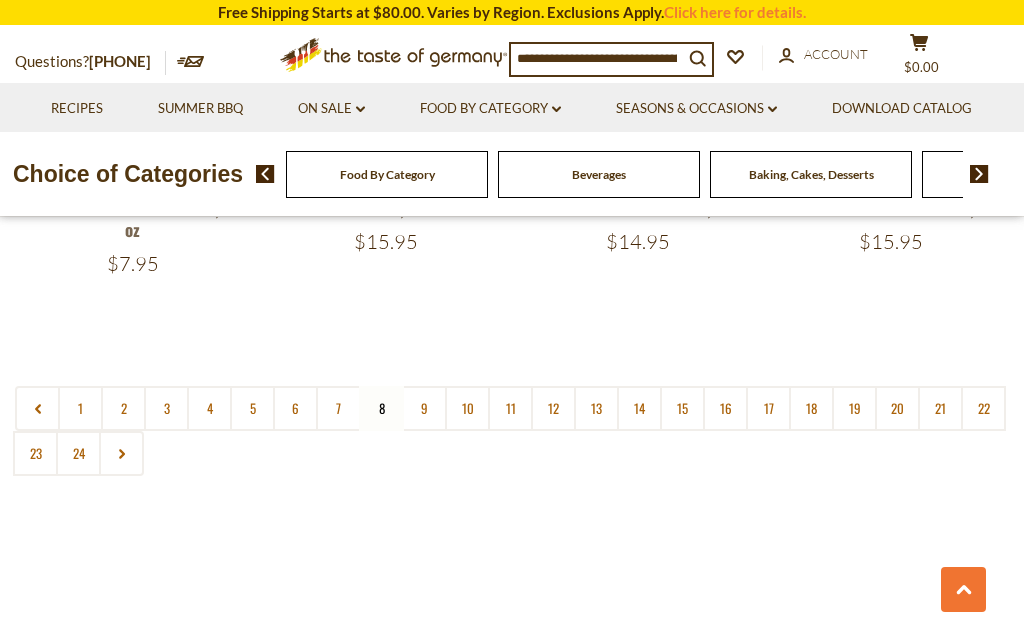 click on "9" at bounding box center (424, 408) 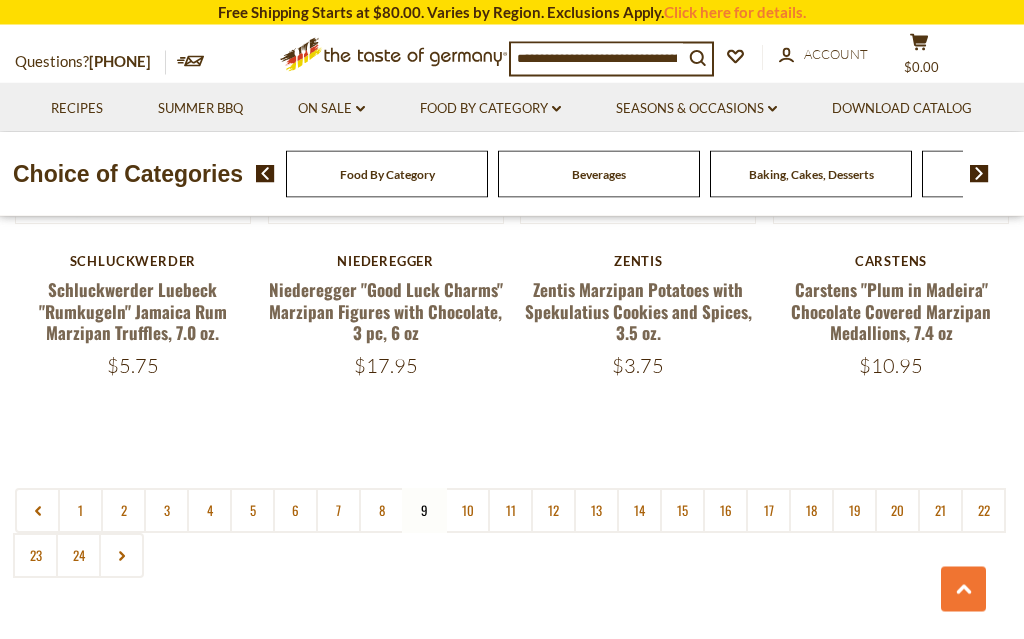 scroll, scrollTop: 4375, scrollLeft: 0, axis: vertical 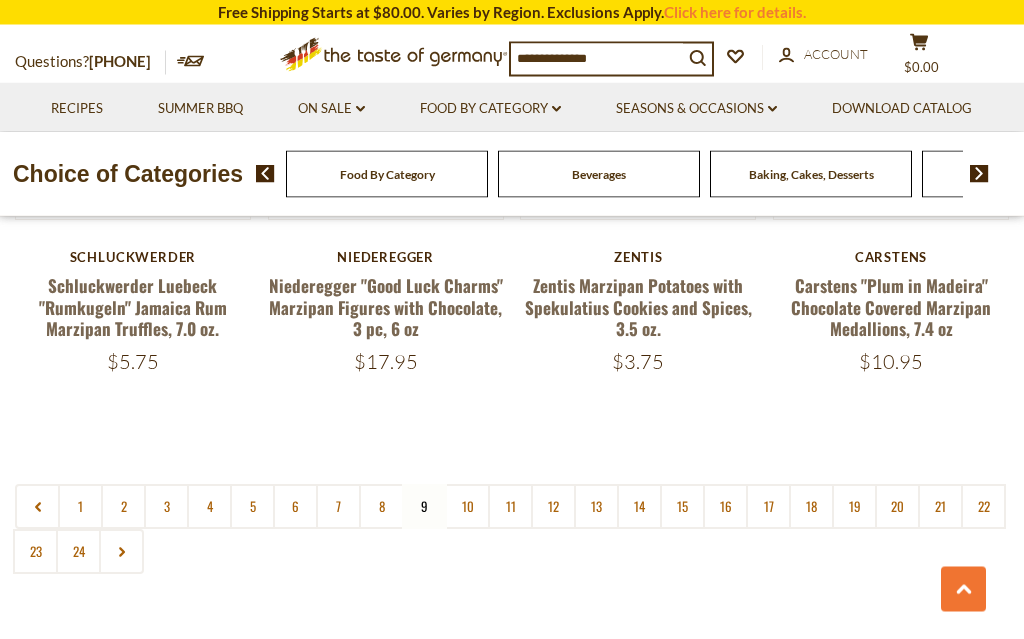 click on "10" at bounding box center (467, 507) 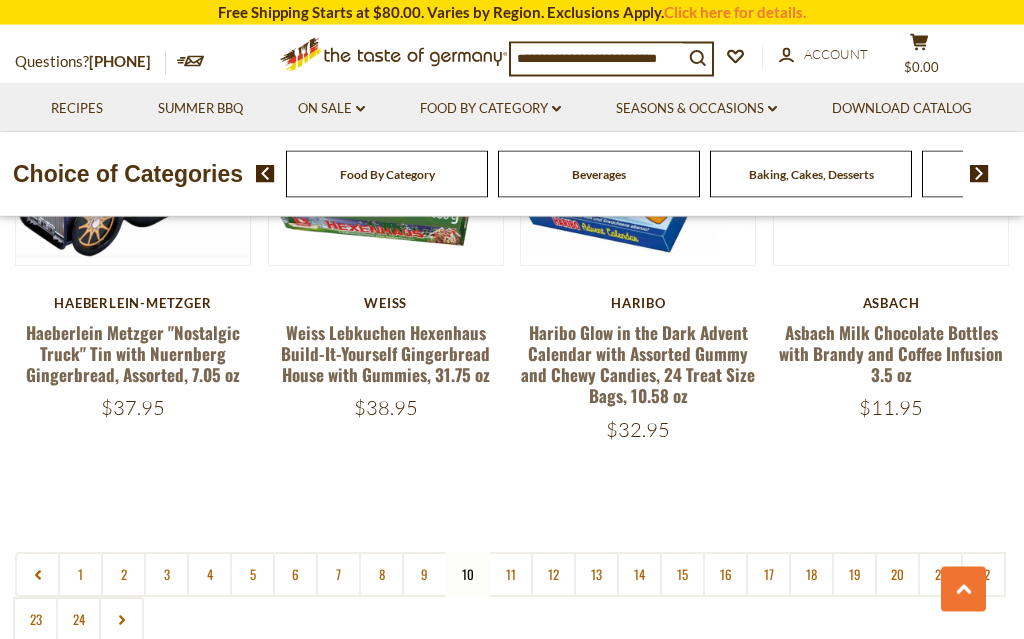 scroll, scrollTop: 4241, scrollLeft: 0, axis: vertical 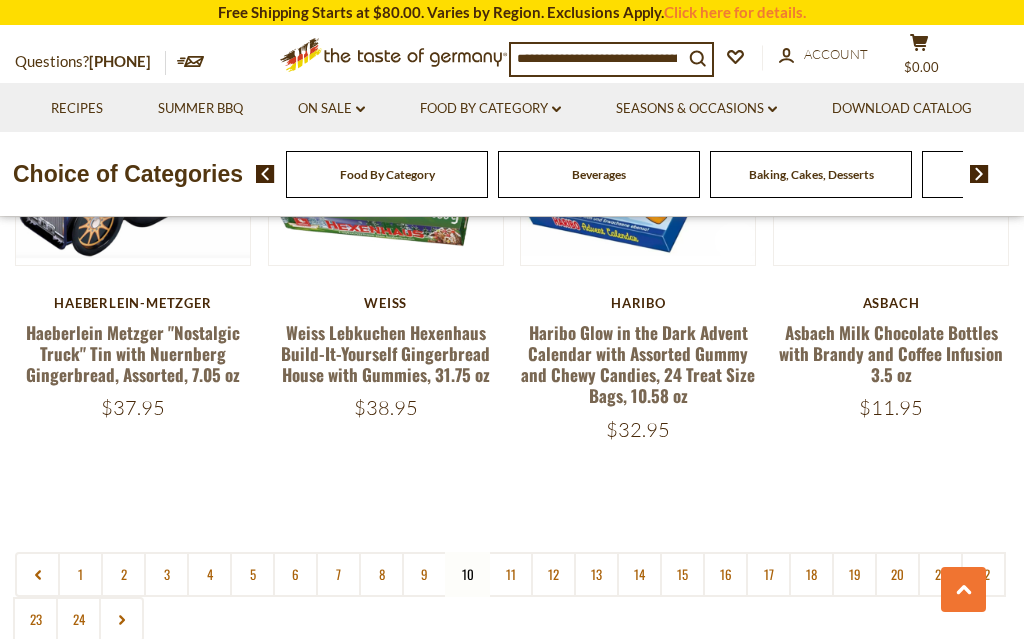 click on "11" at bounding box center (510, 574) 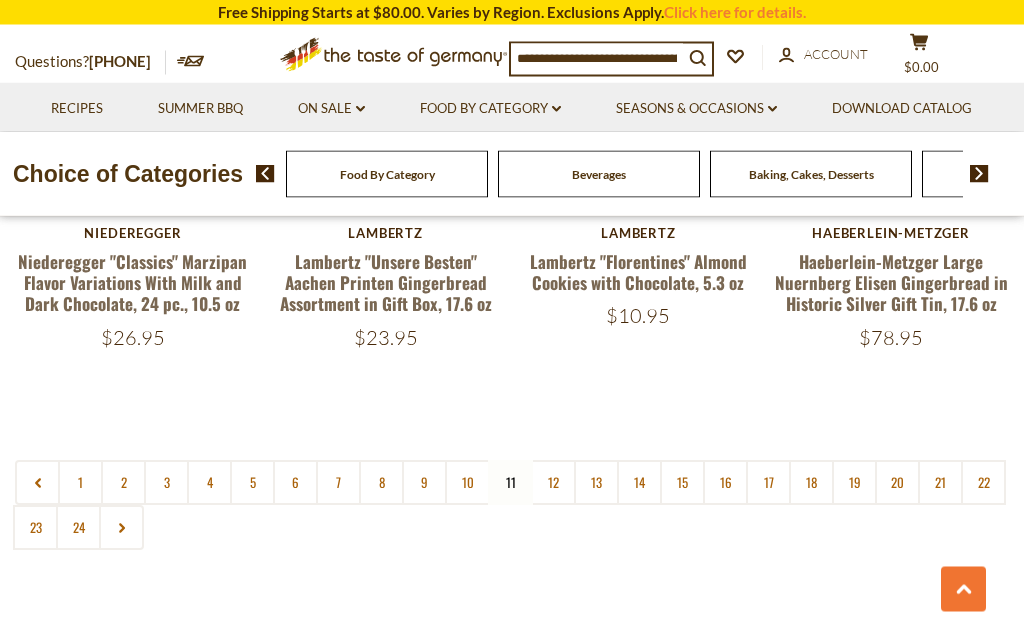 scroll, scrollTop: 4336, scrollLeft: 0, axis: vertical 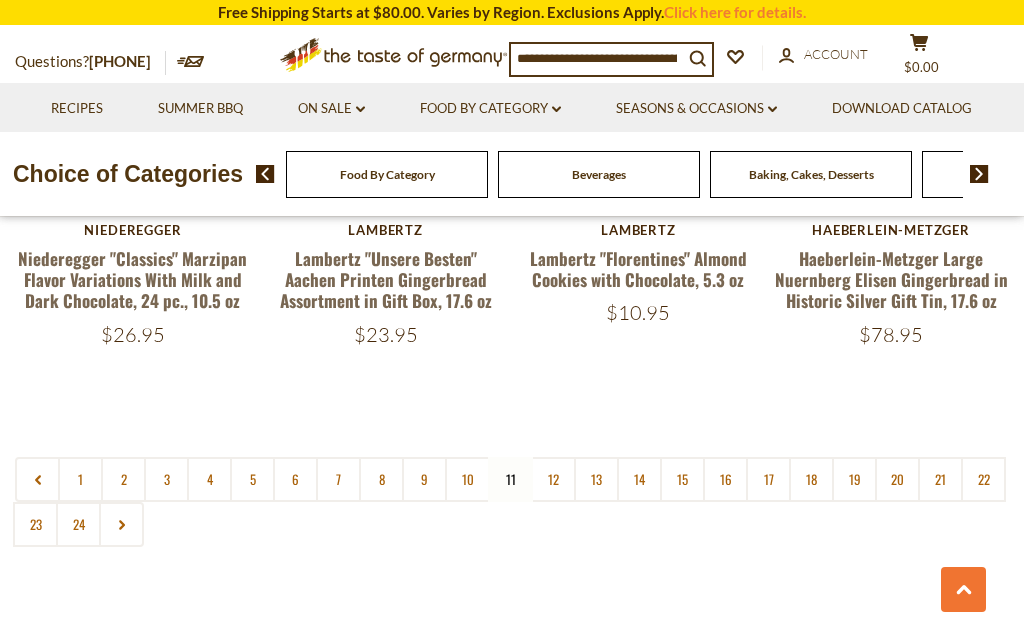 click on "12" at bounding box center [553, 479] 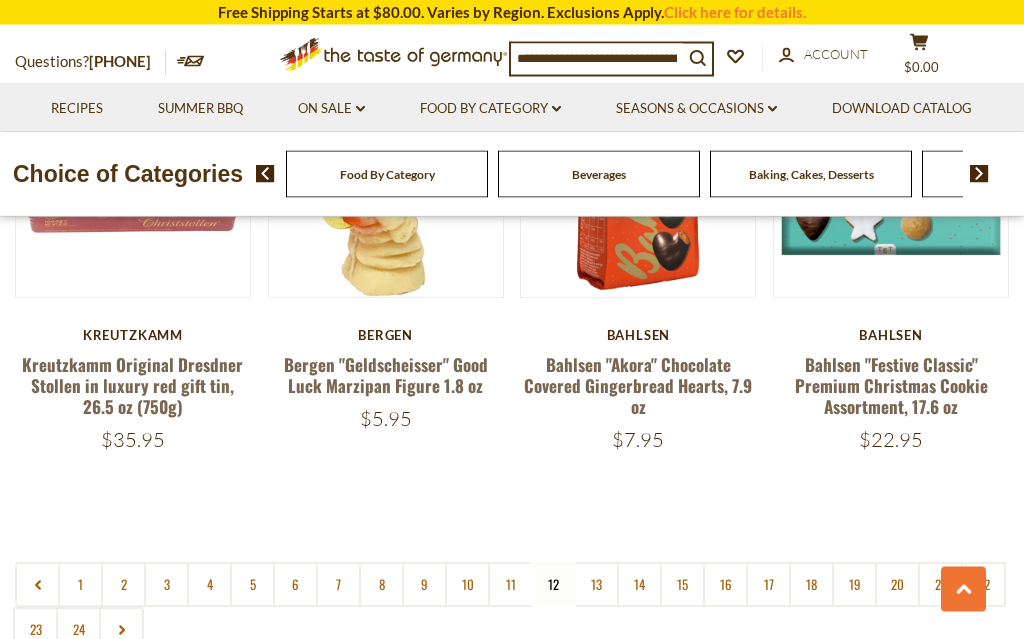 scroll, scrollTop: 4209, scrollLeft: 0, axis: vertical 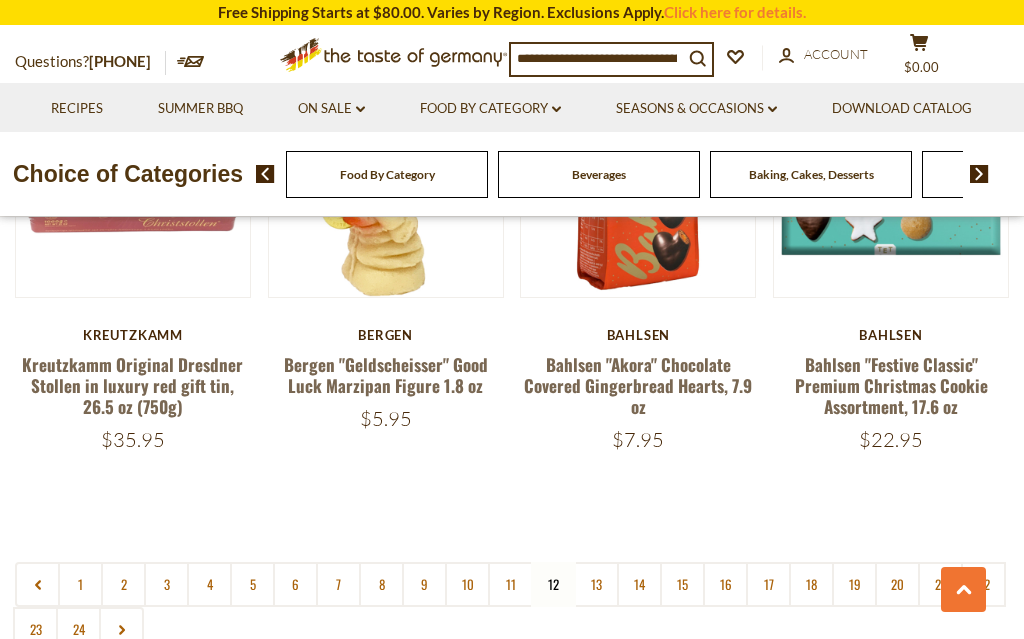 click on "13" at bounding box center [596, 584] 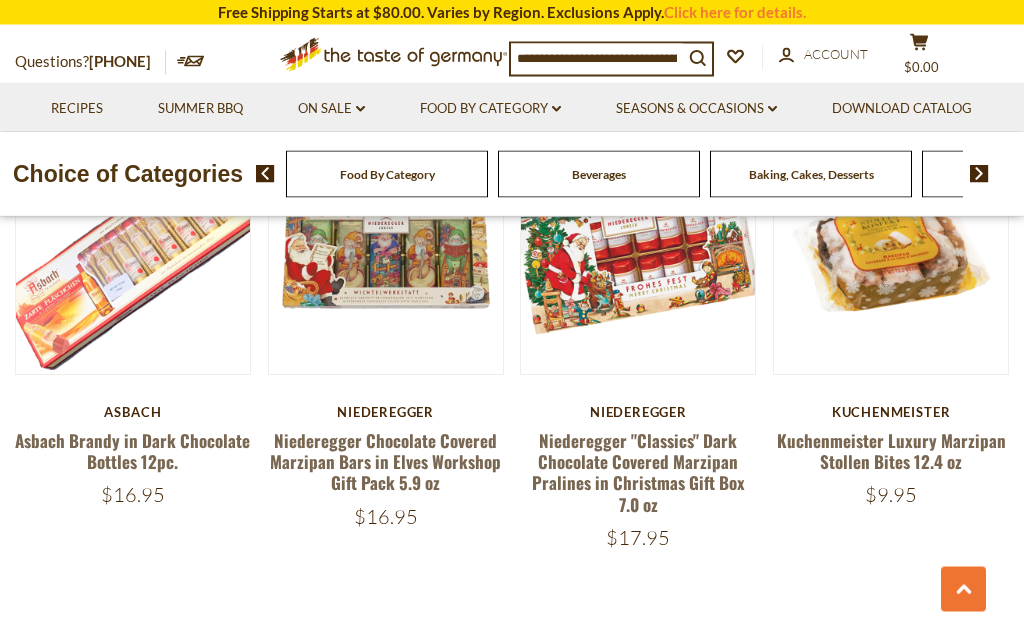 scroll, scrollTop: 4180, scrollLeft: 0, axis: vertical 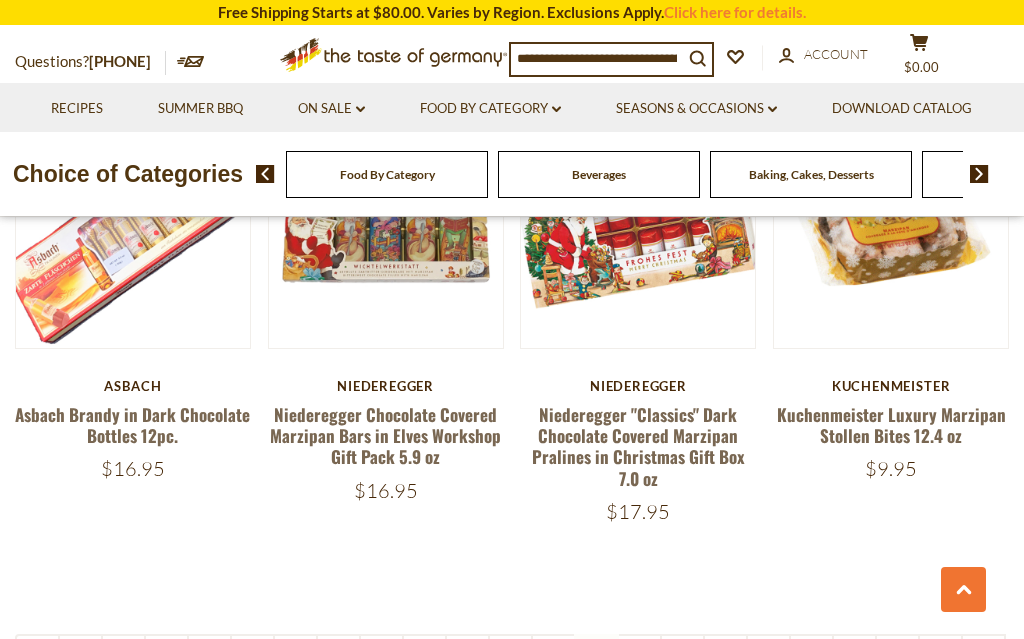 click on "14" at bounding box center [639, 656] 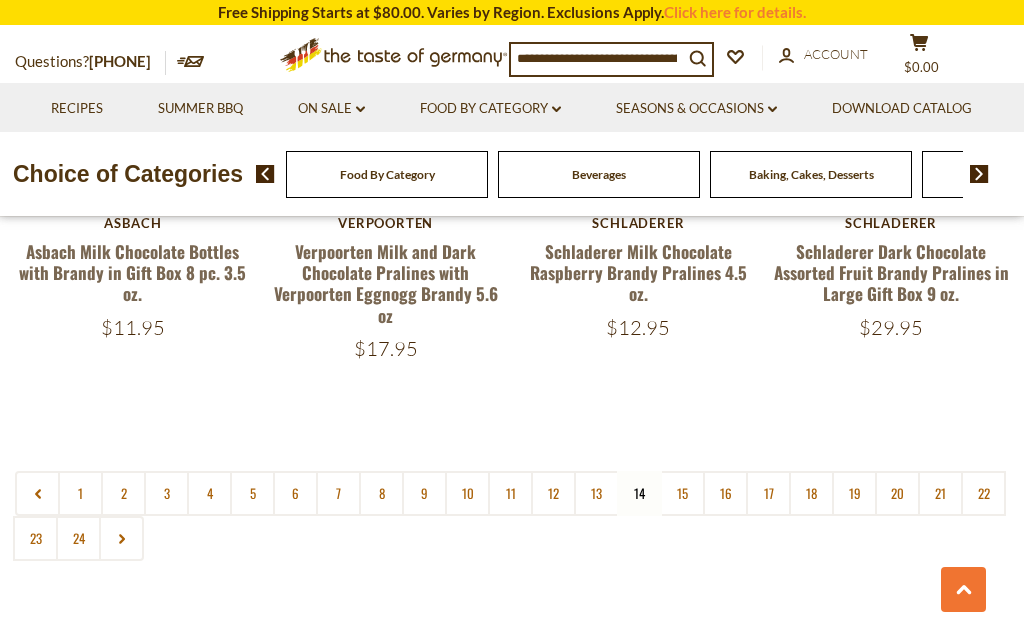 scroll, scrollTop: 4321, scrollLeft: 0, axis: vertical 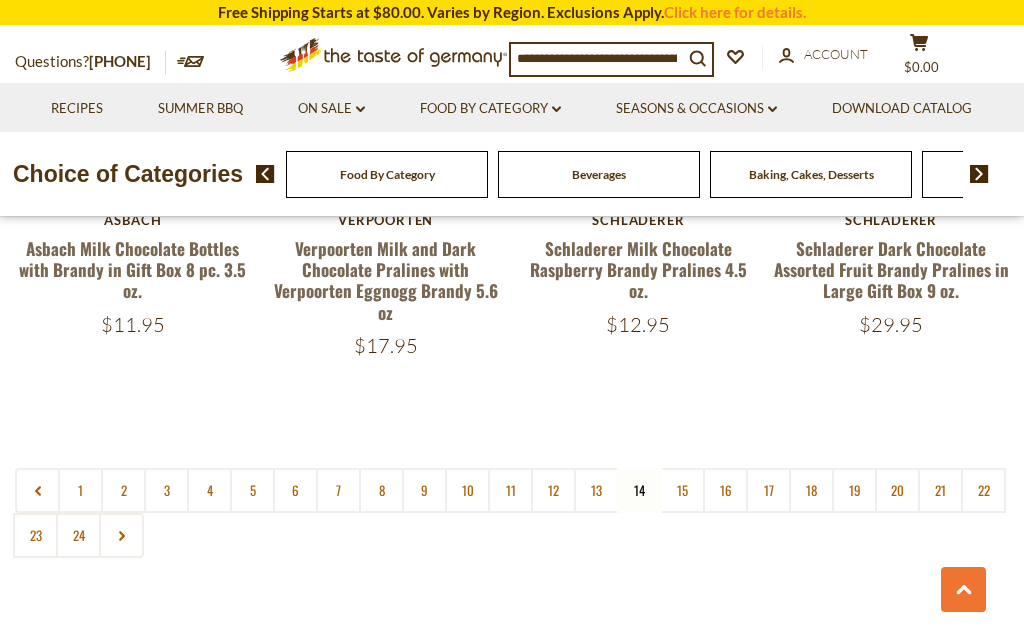 click on "15" at bounding box center (682, 490) 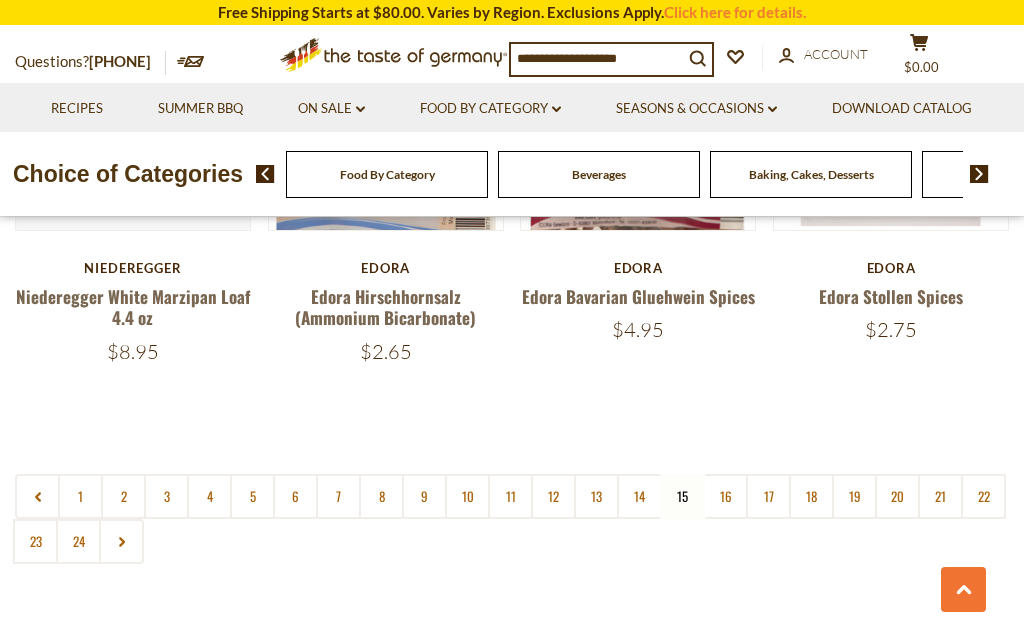 scroll, scrollTop: 4321, scrollLeft: 0, axis: vertical 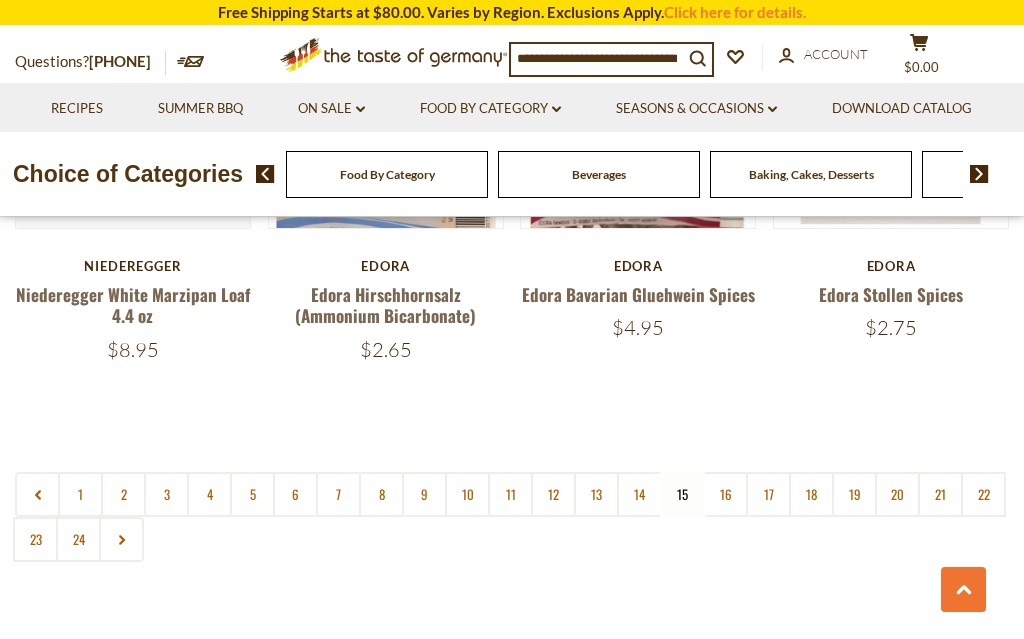 click on "24" at bounding box center (78, 539) 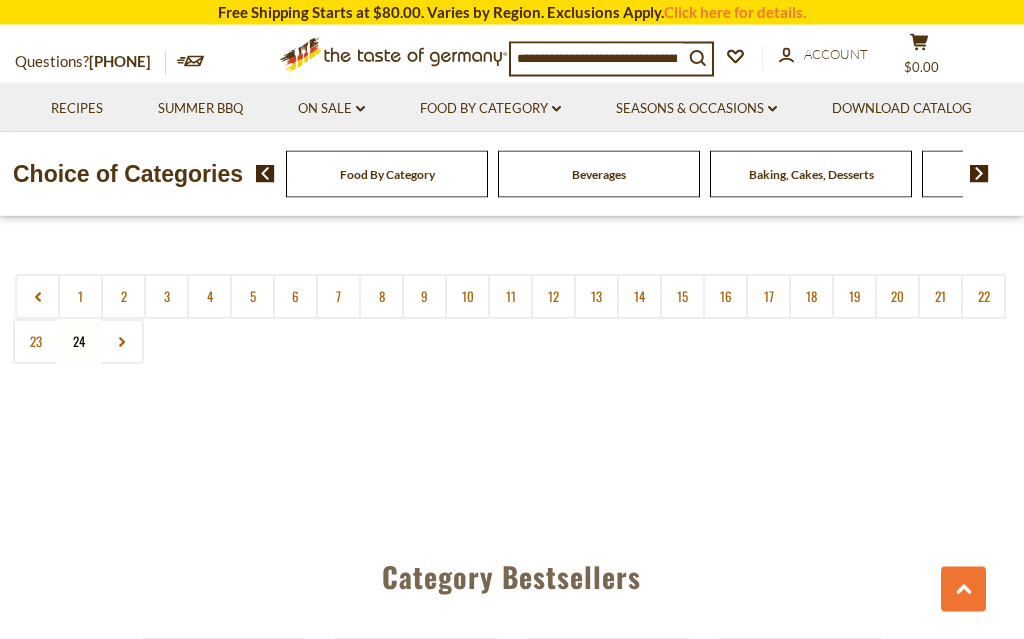 scroll, scrollTop: 927, scrollLeft: 0, axis: vertical 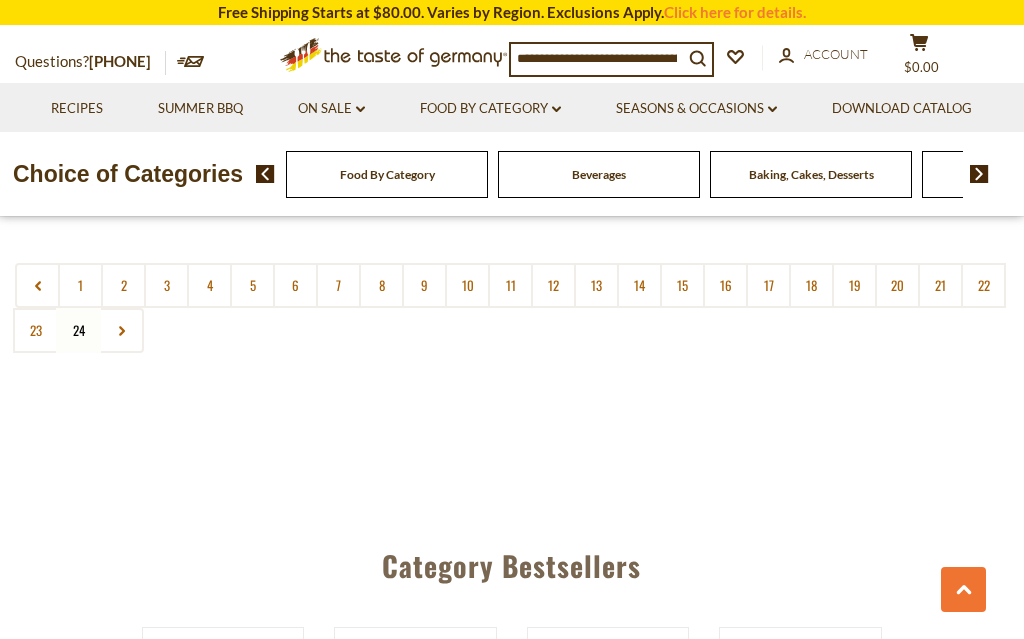 click on "23" at bounding box center (35, 330) 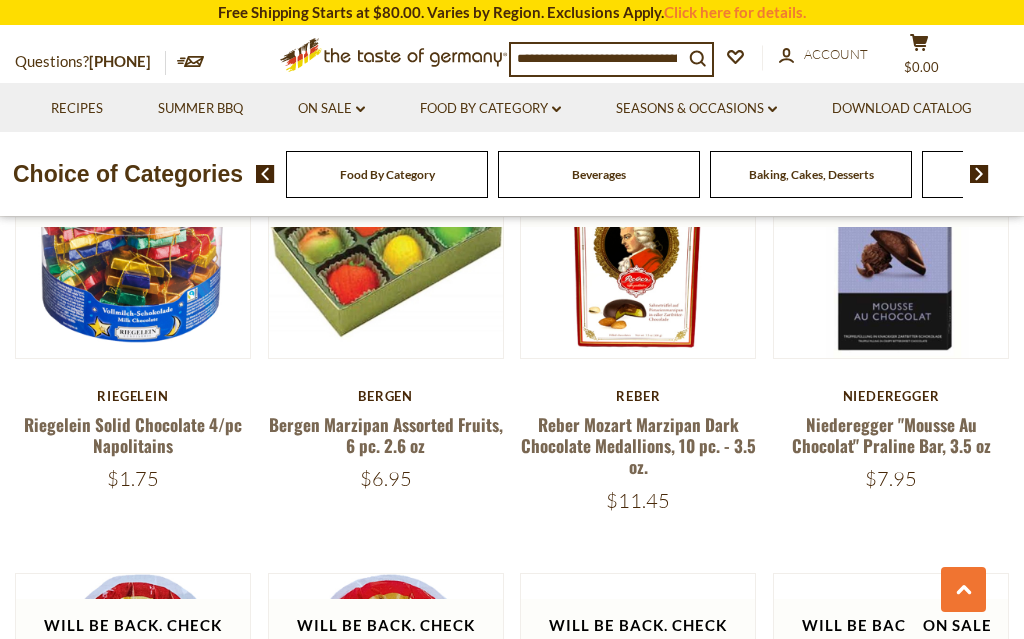 scroll, scrollTop: 1012, scrollLeft: 0, axis: vertical 